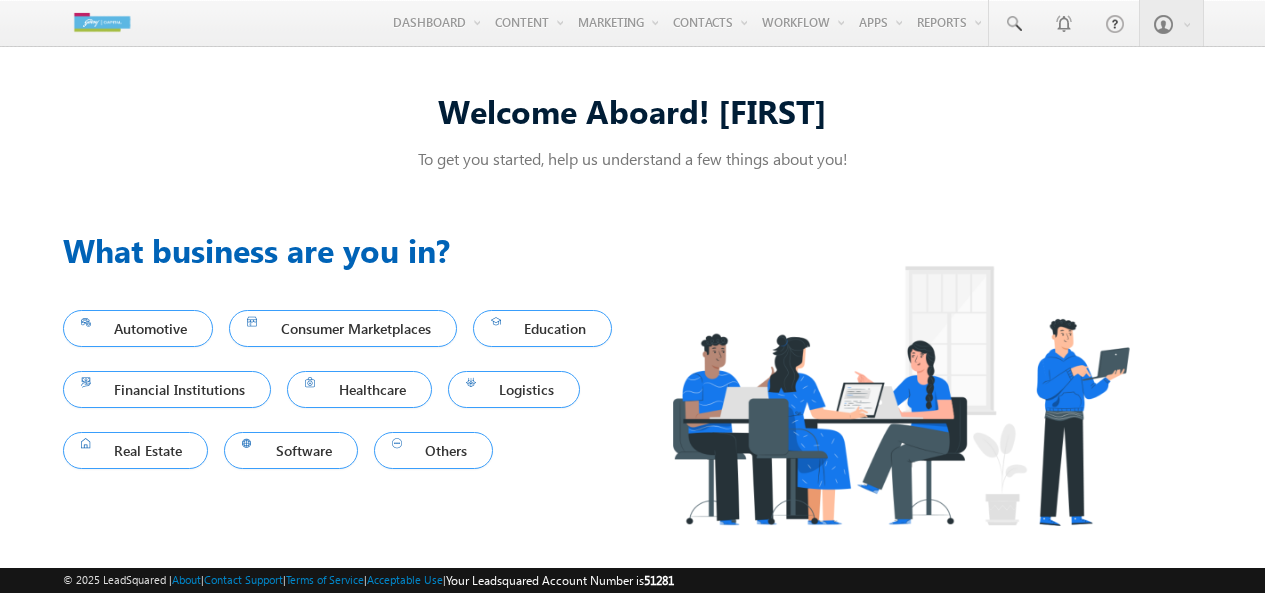 scroll, scrollTop: 0, scrollLeft: 0, axis: both 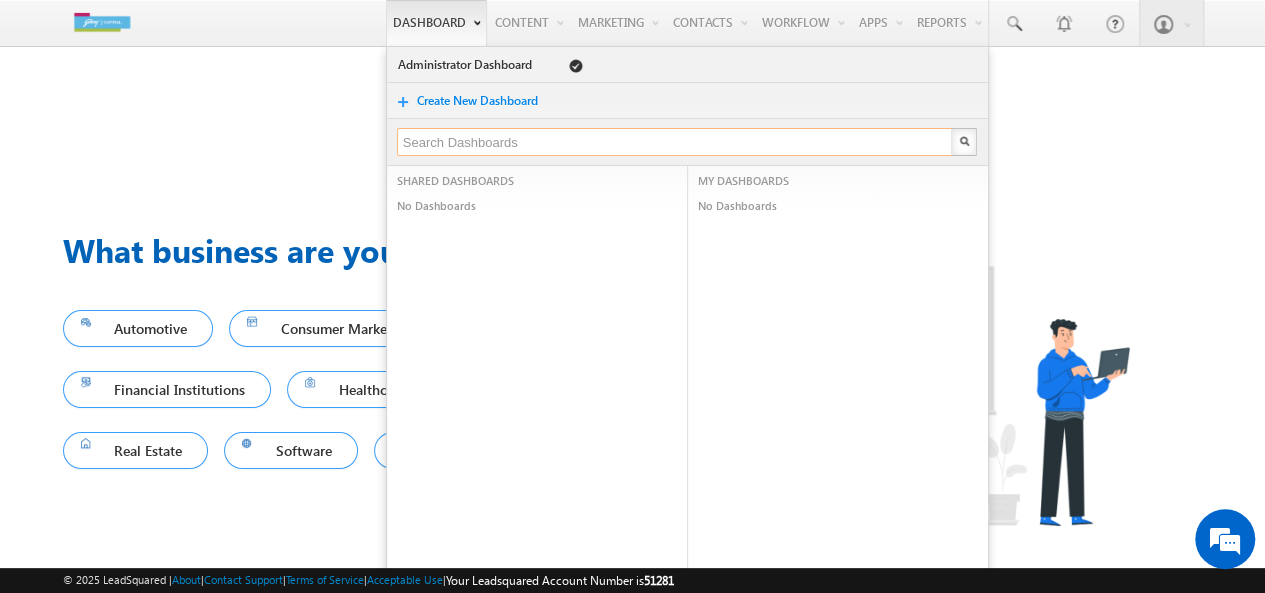 click at bounding box center [675, 142] 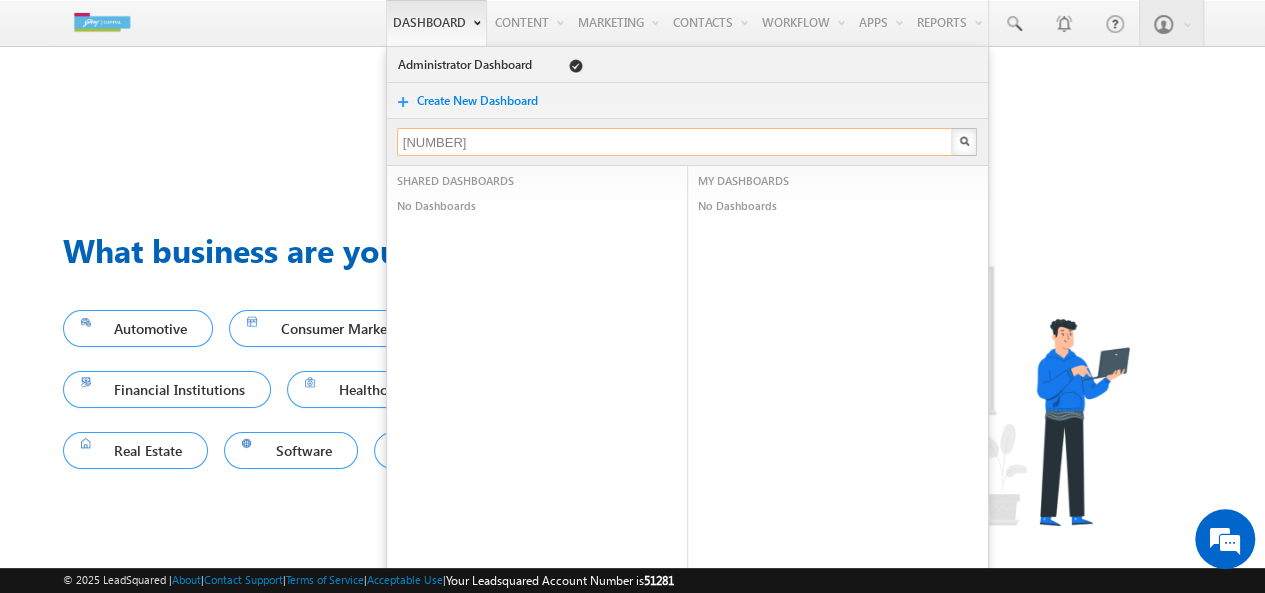 scroll, scrollTop: 0, scrollLeft: 0, axis: both 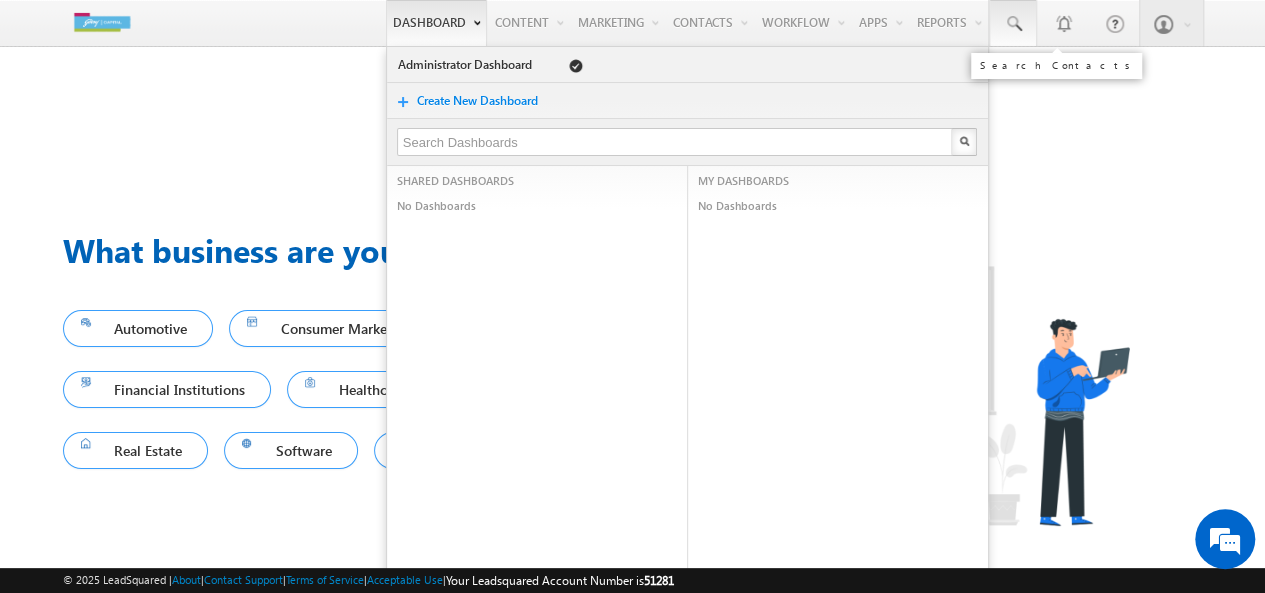 click at bounding box center (1013, 23) 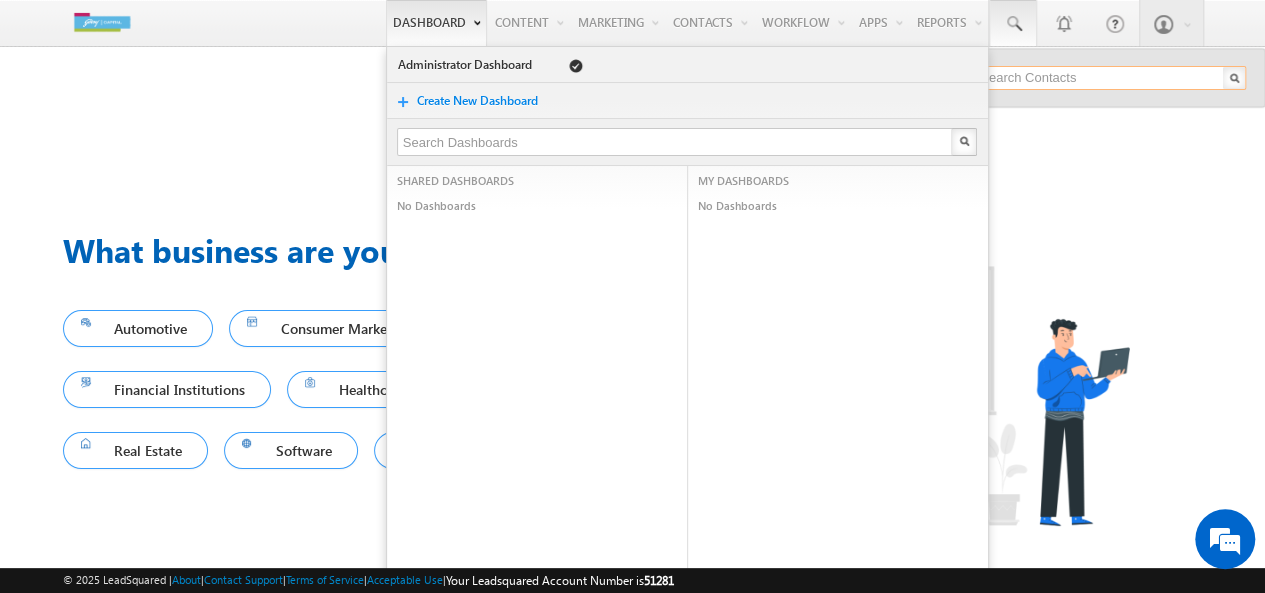 click at bounding box center (1110, 78) 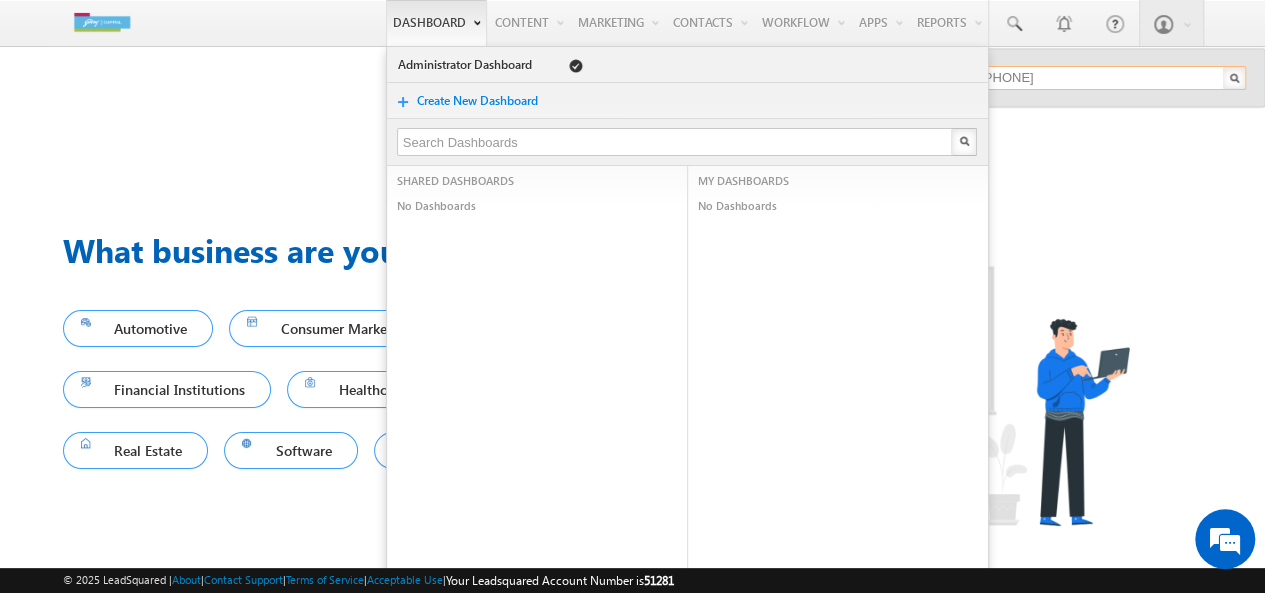 type on "7506711013" 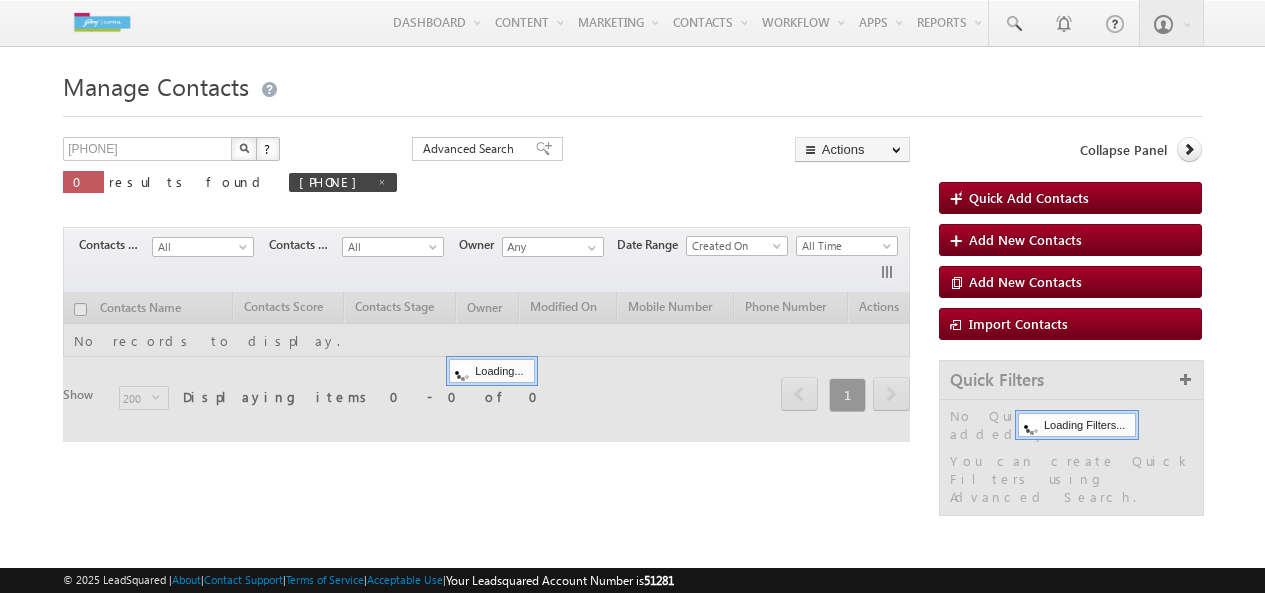 scroll, scrollTop: 0, scrollLeft: 0, axis: both 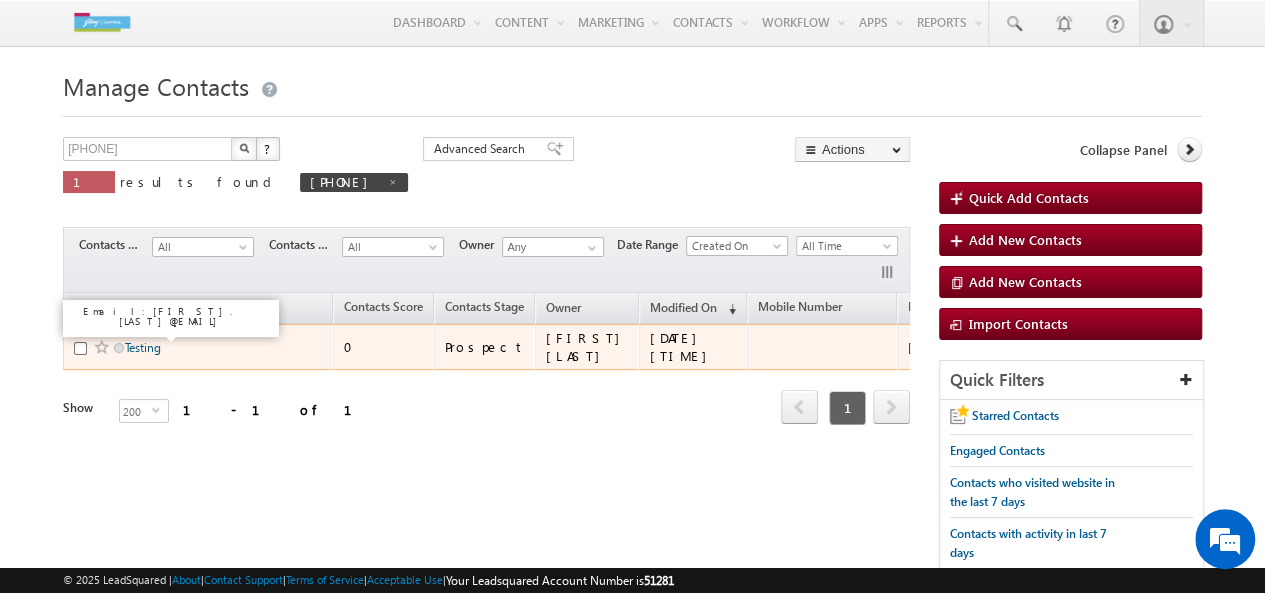 click on "Testing" at bounding box center (143, 347) 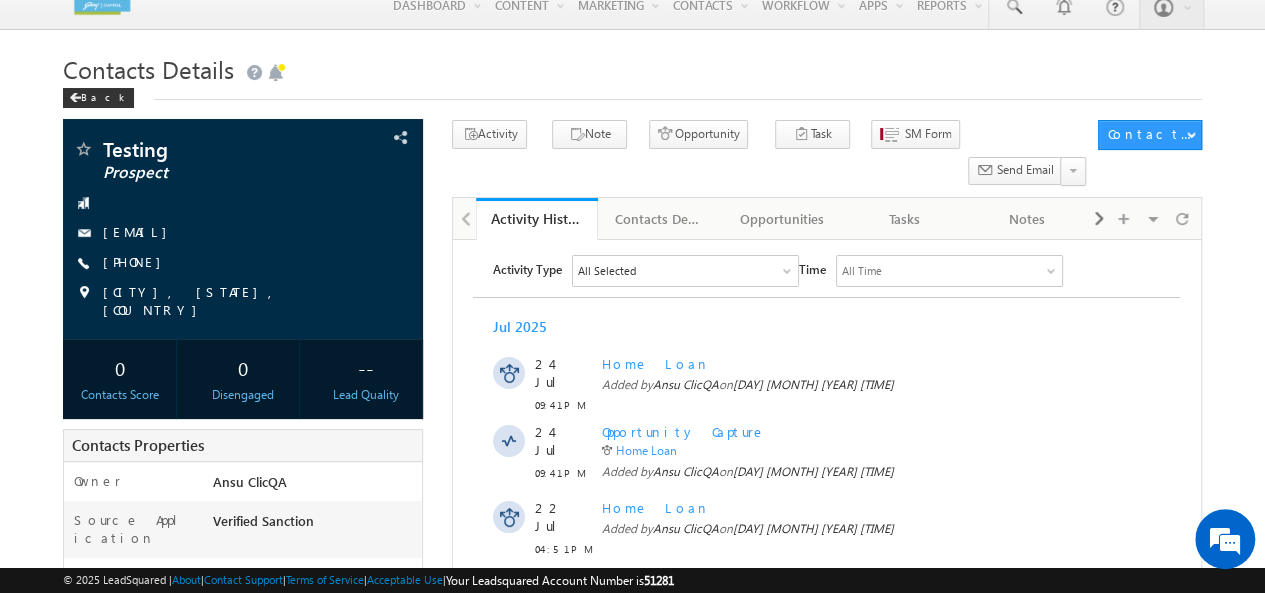 scroll, scrollTop: 0, scrollLeft: 0, axis: both 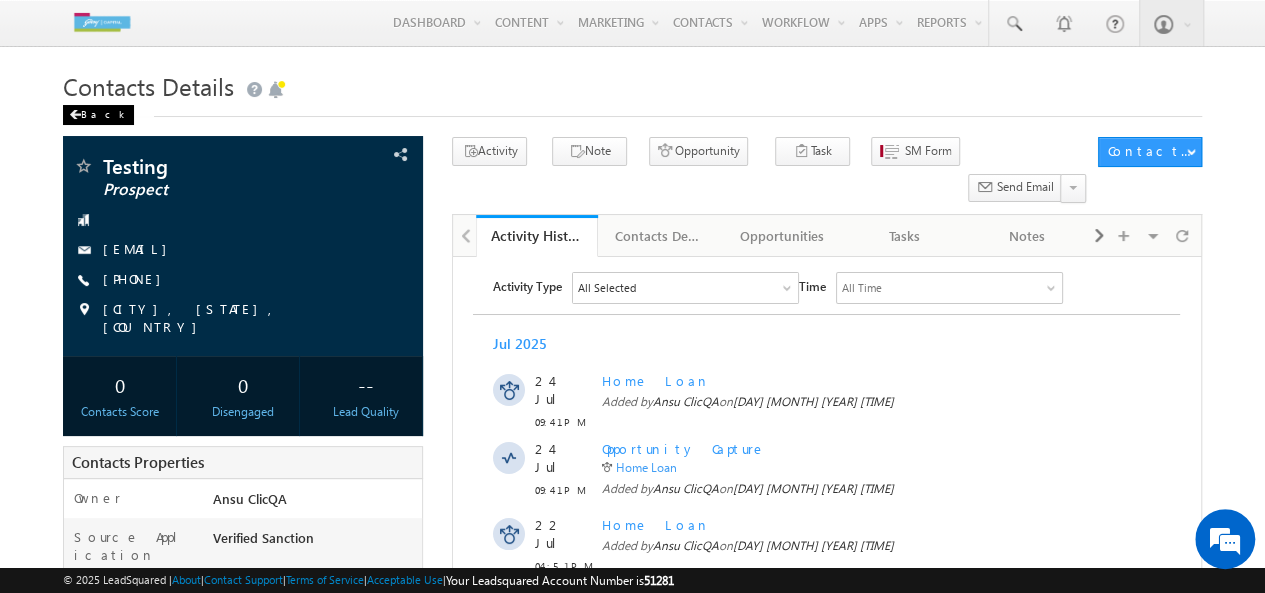 click on "Back" at bounding box center [98, 115] 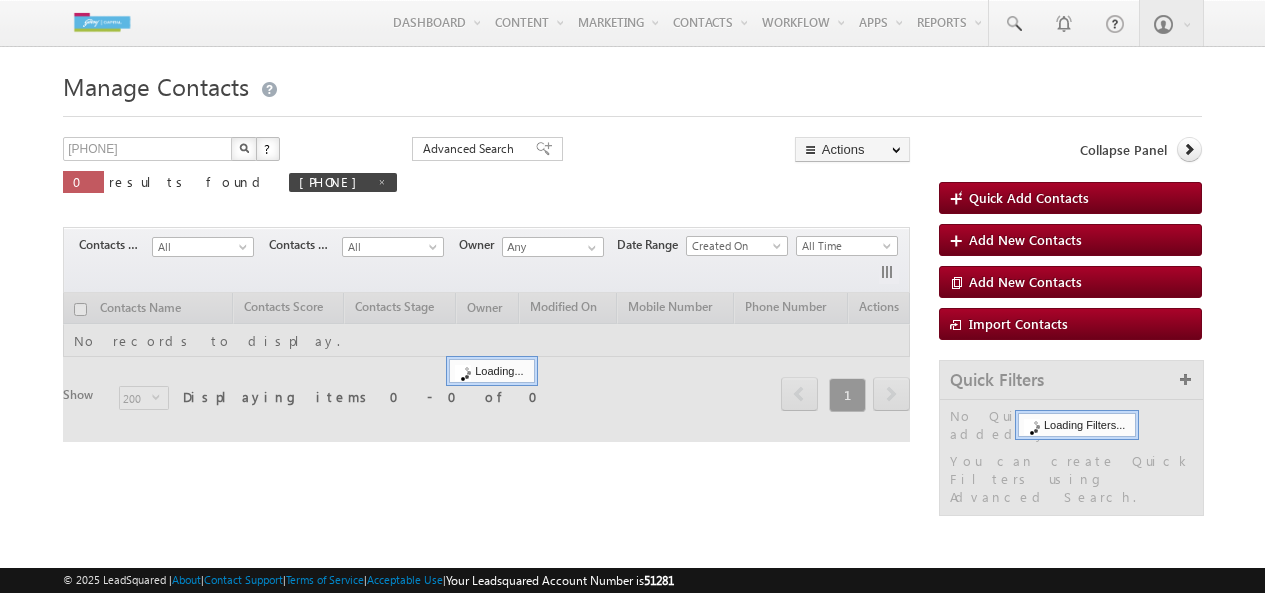 scroll, scrollTop: 0, scrollLeft: 0, axis: both 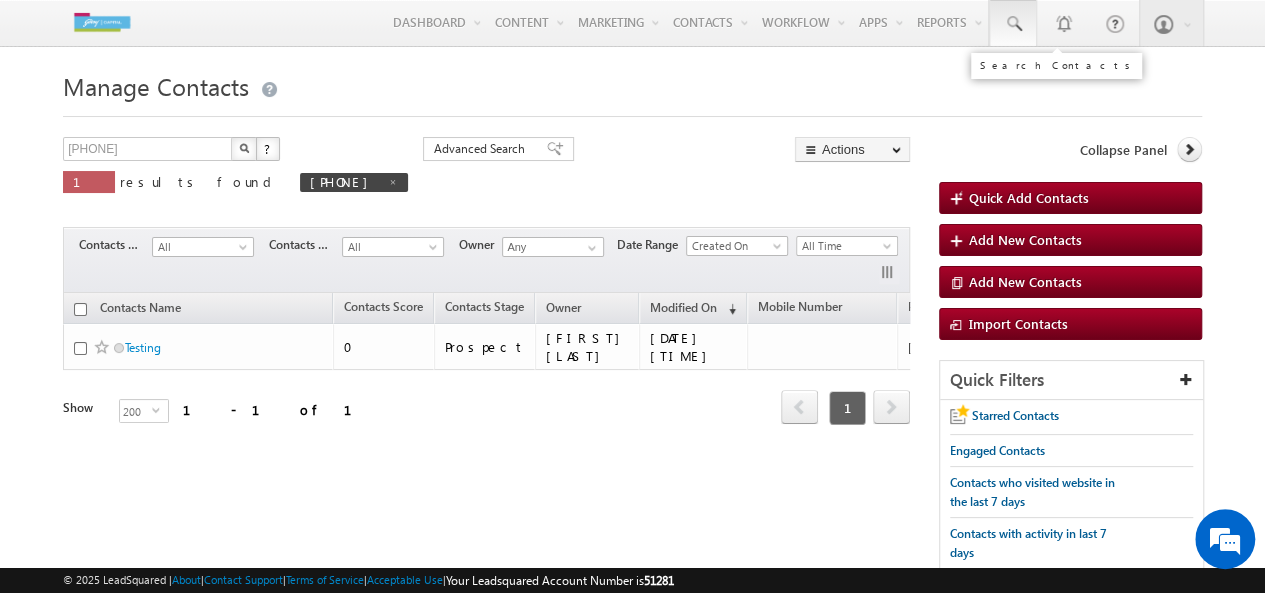 click at bounding box center (1013, 24) 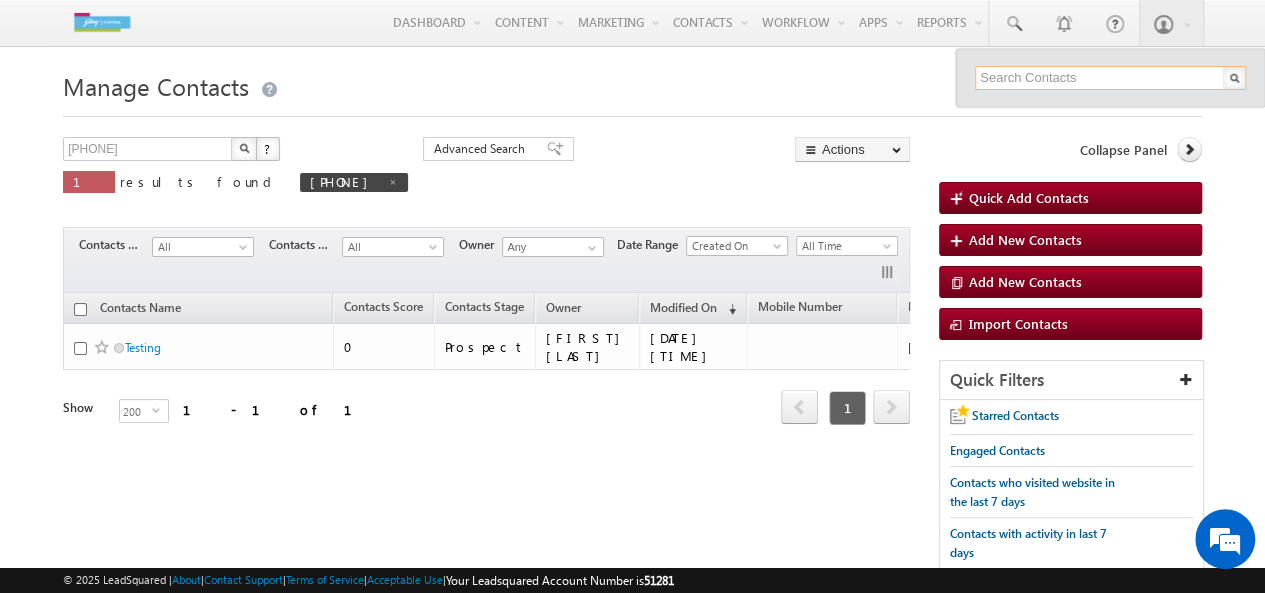 paste on "9218723829" 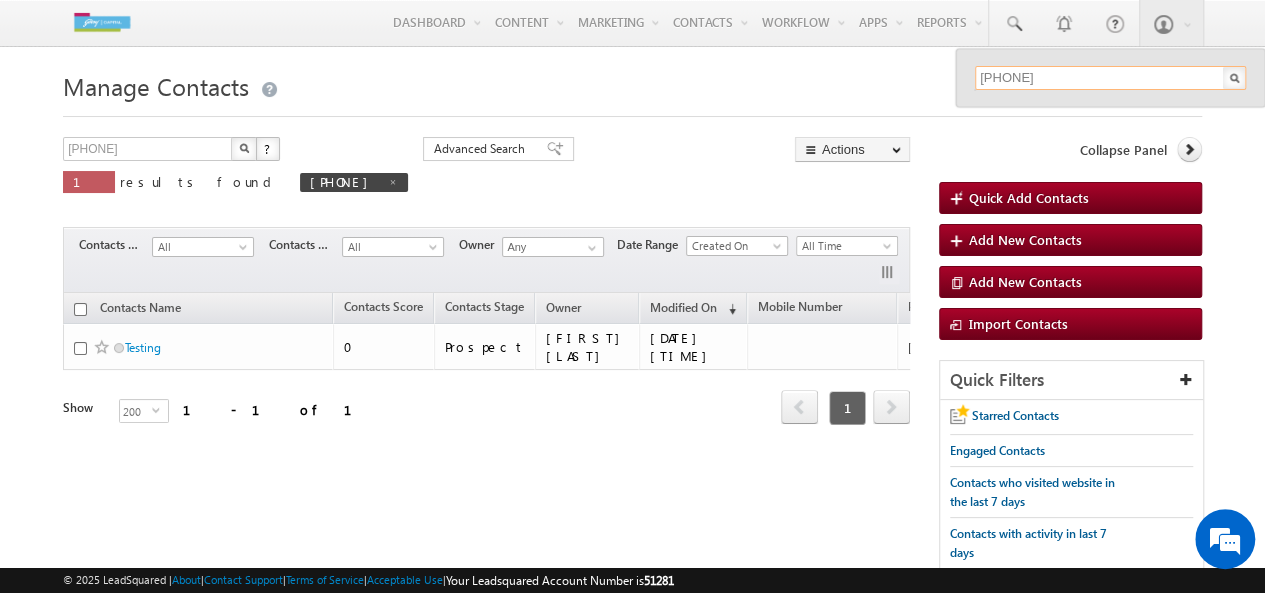 type on "9218723829" 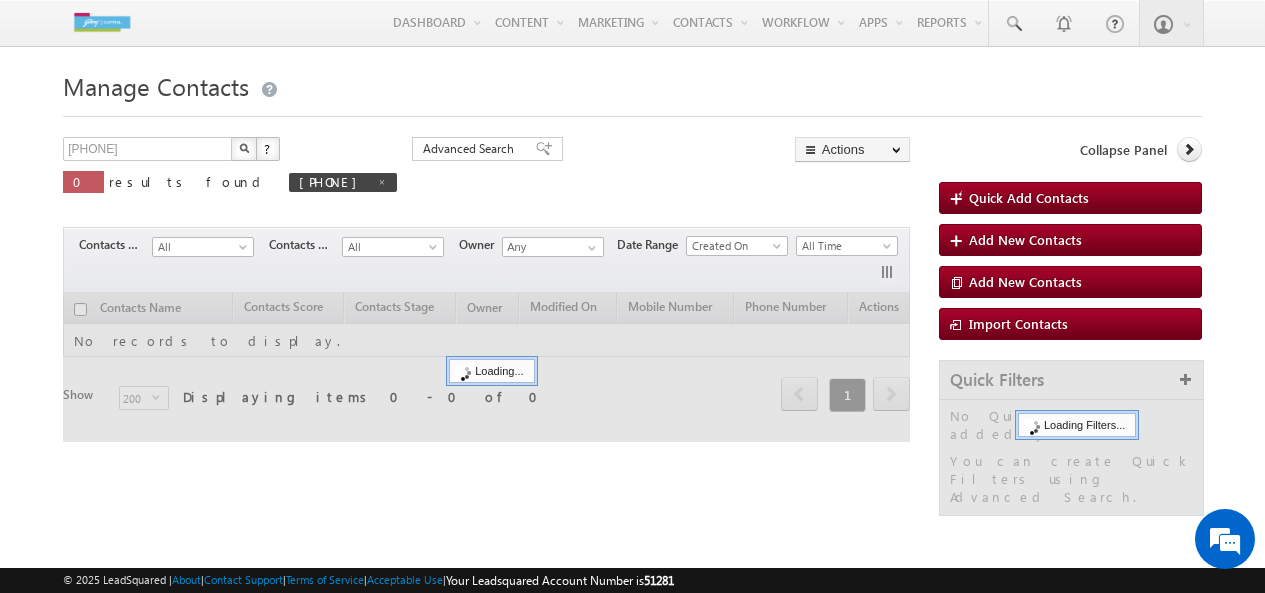 scroll, scrollTop: 0, scrollLeft: 0, axis: both 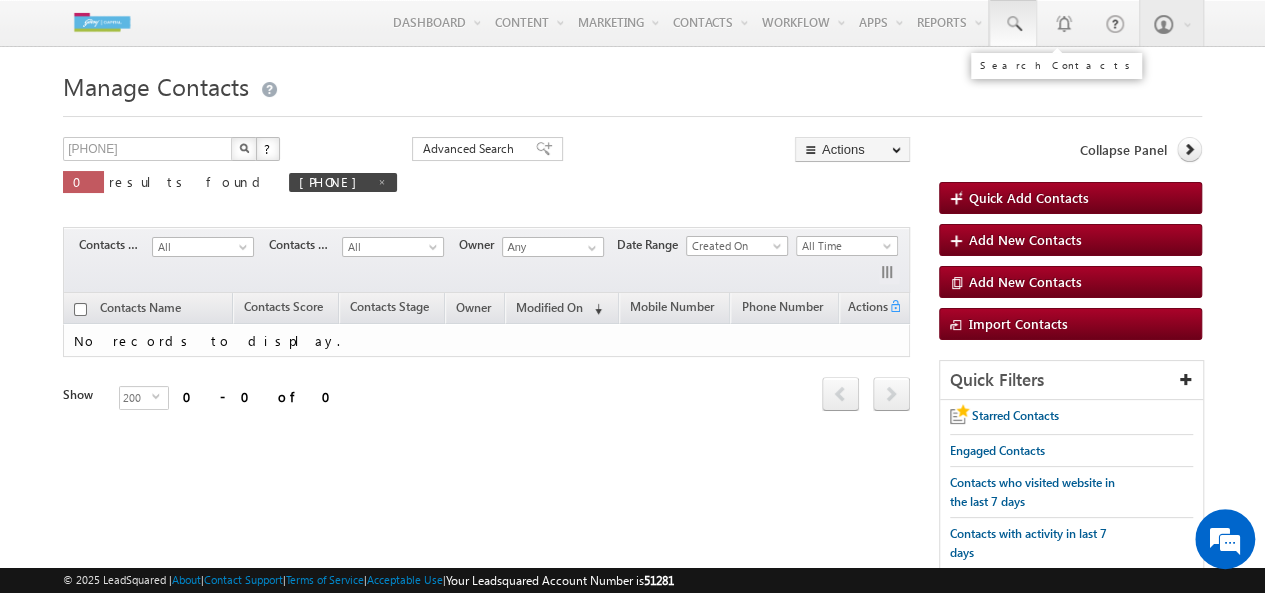 click at bounding box center (1013, 24) 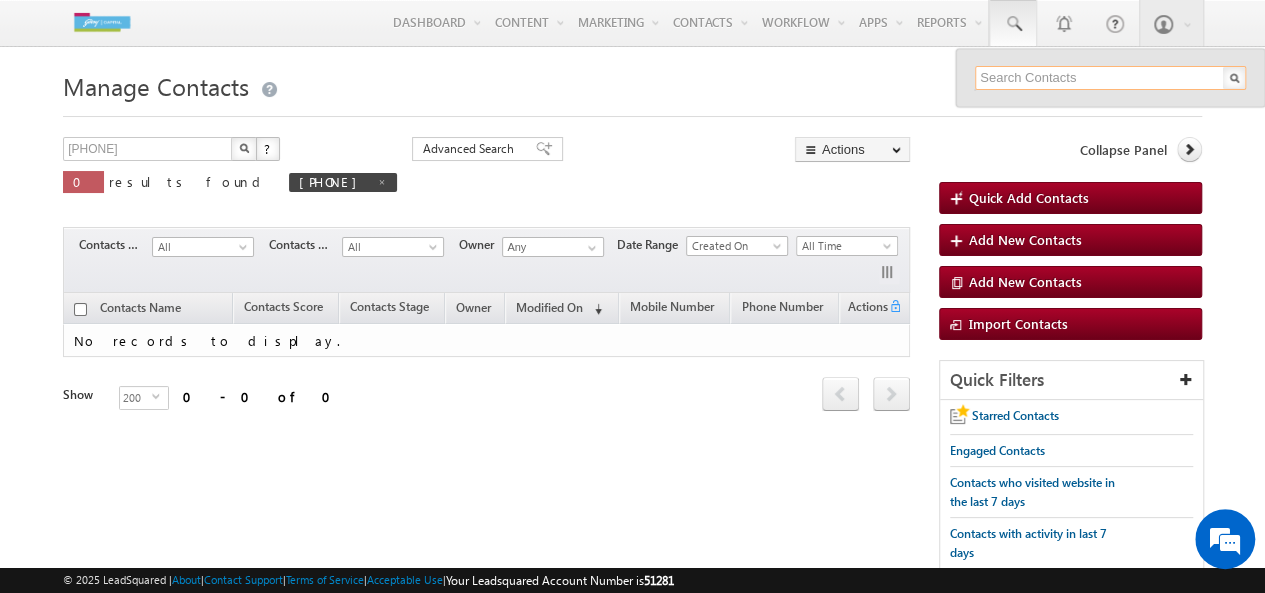 click at bounding box center (1110, 78) 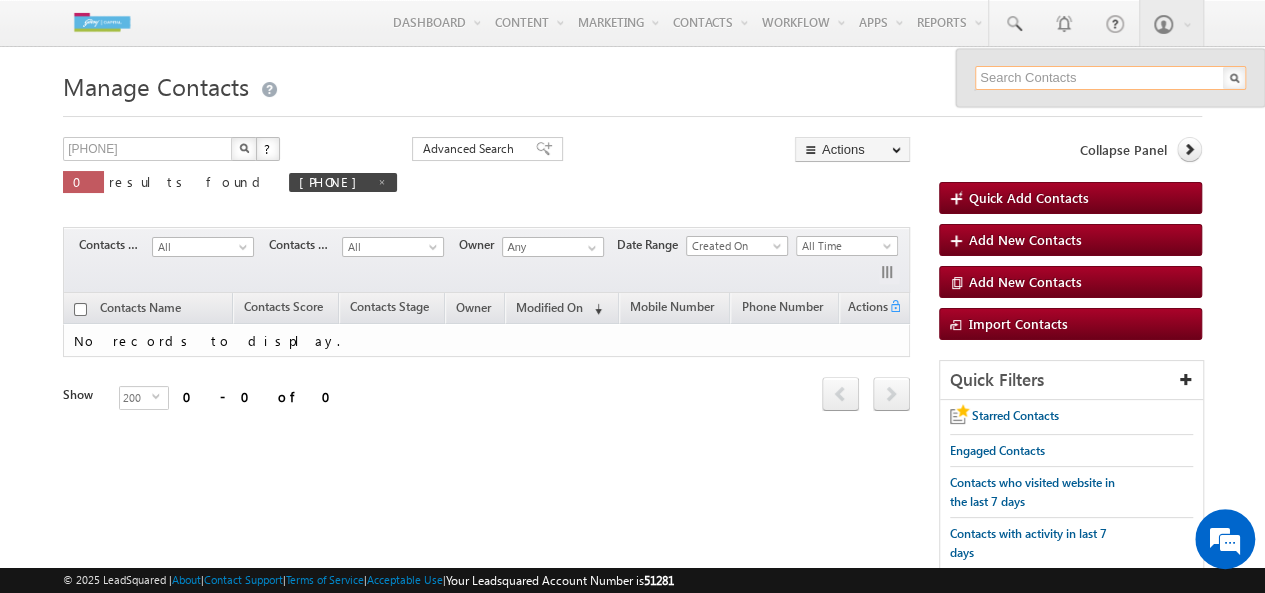 paste on "[PHONE]" 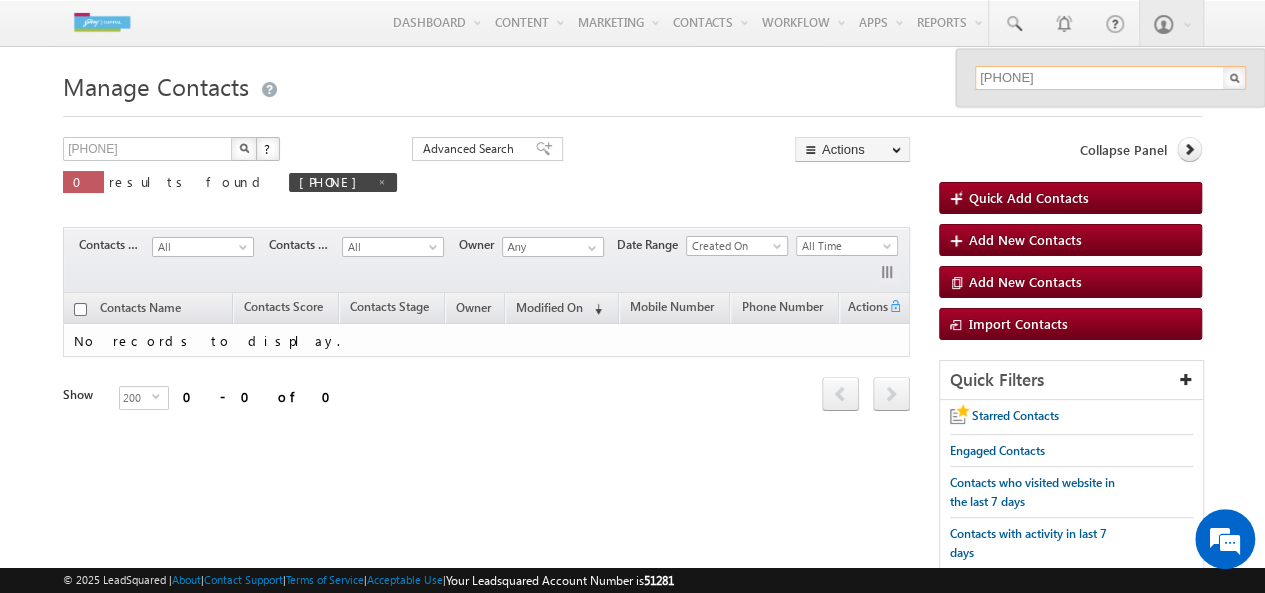 type on "[PHONE]" 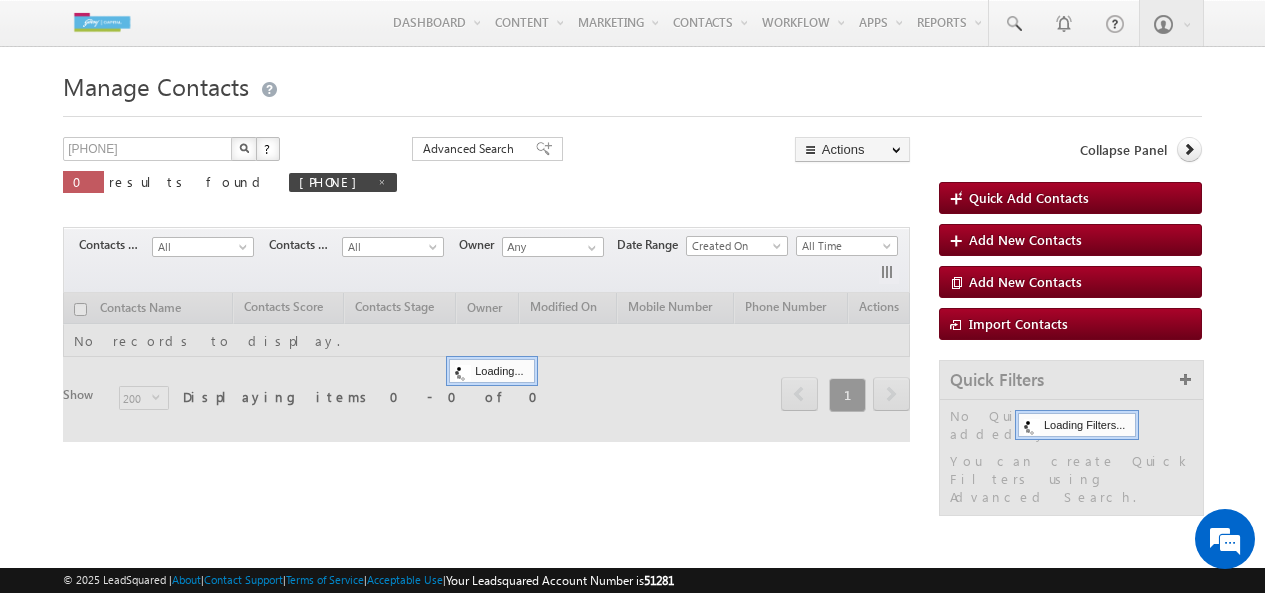 scroll, scrollTop: 0, scrollLeft: 0, axis: both 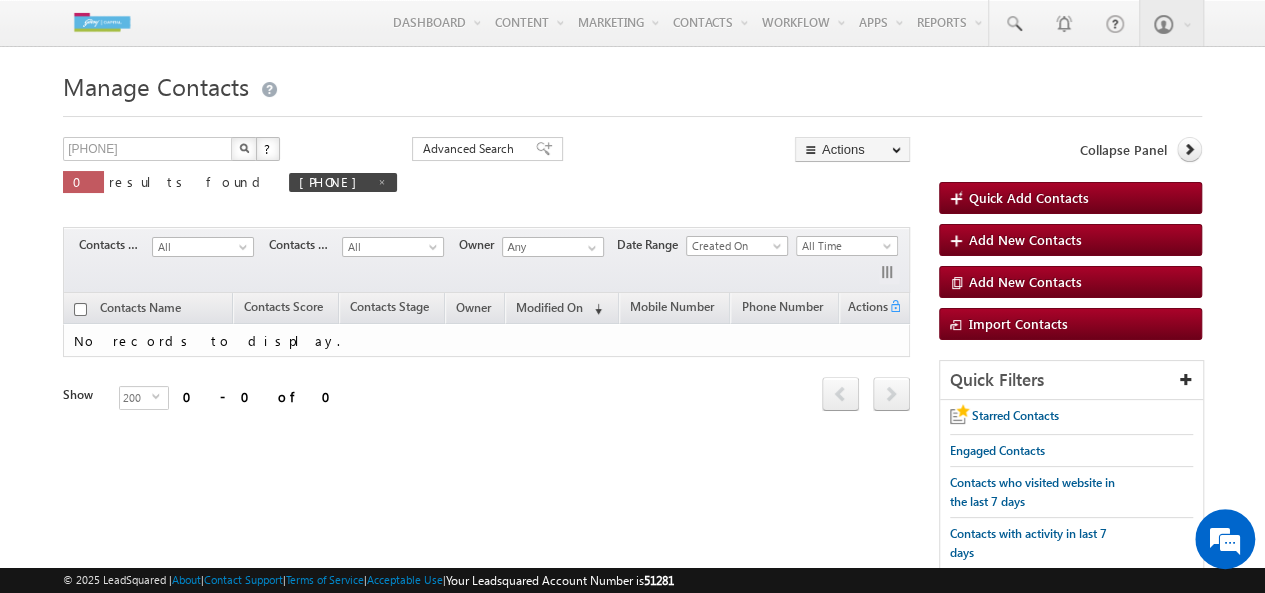 click on "Manage Contacts" at bounding box center [632, 84] 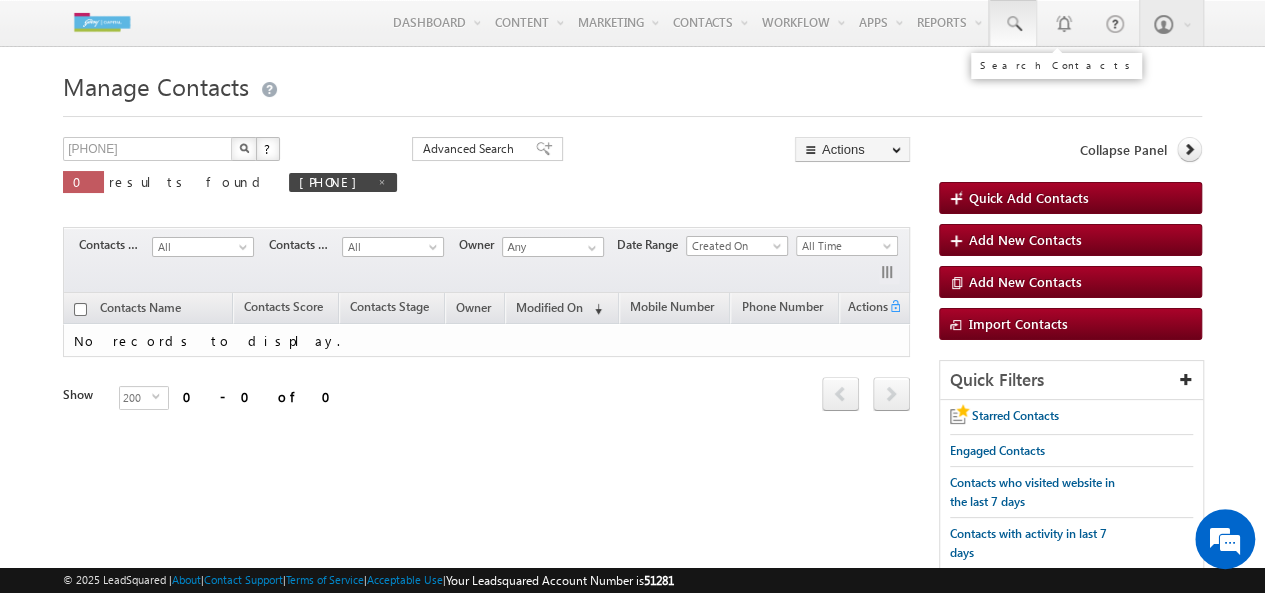 click at bounding box center (1013, 24) 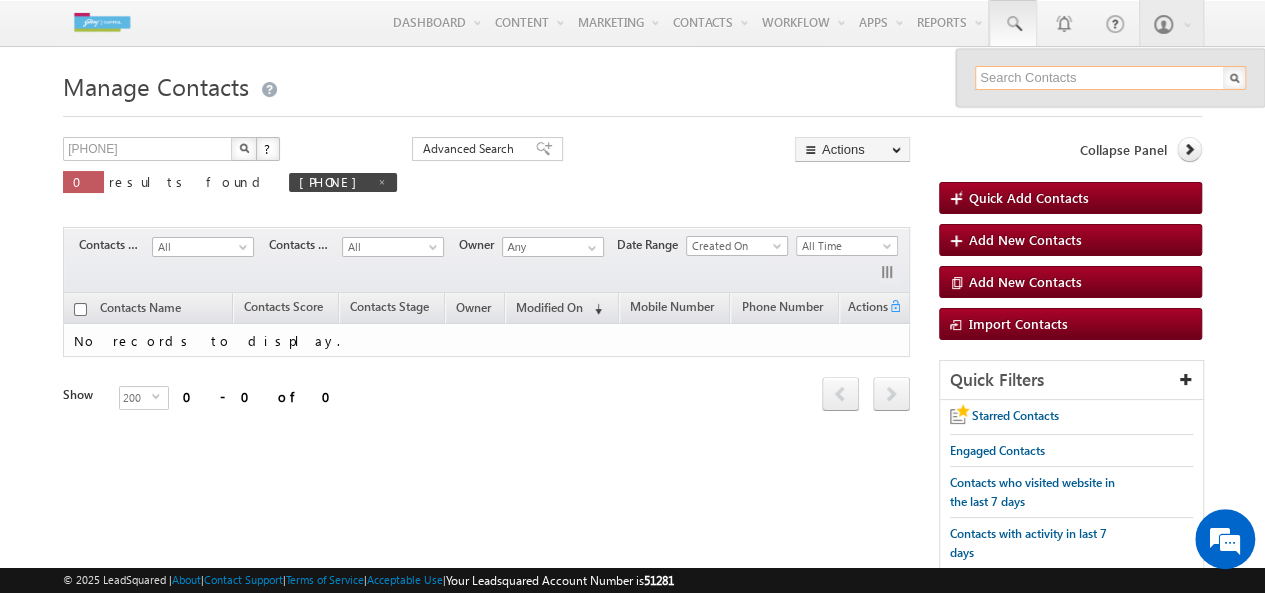 click at bounding box center (1110, 78) 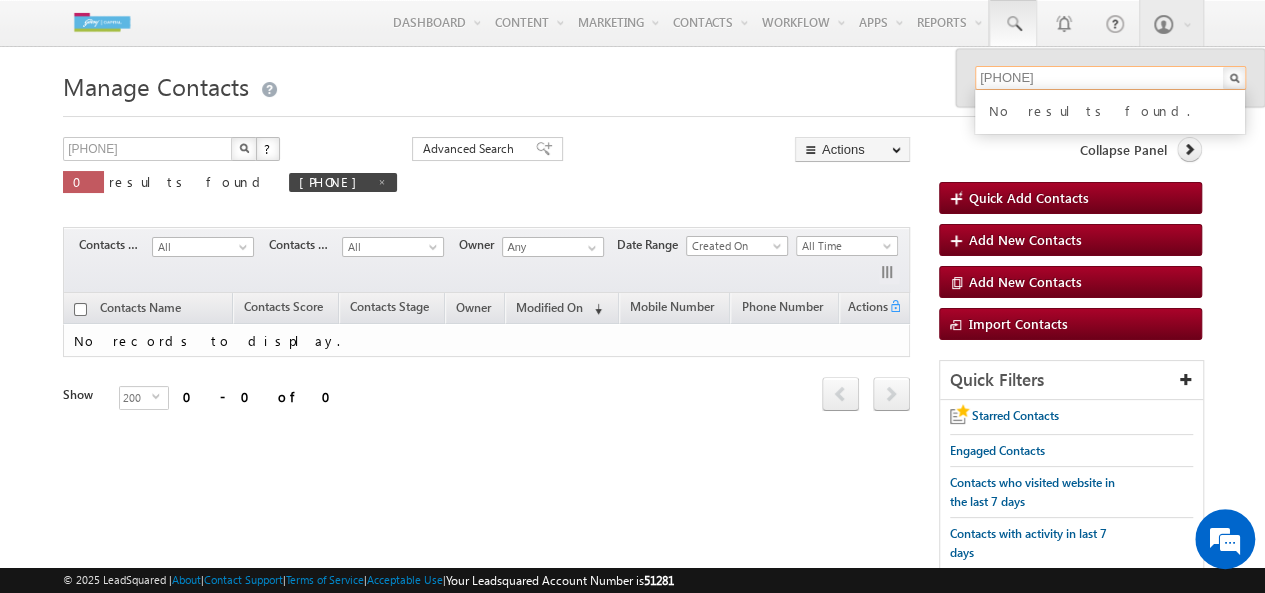 type on "9218723829" 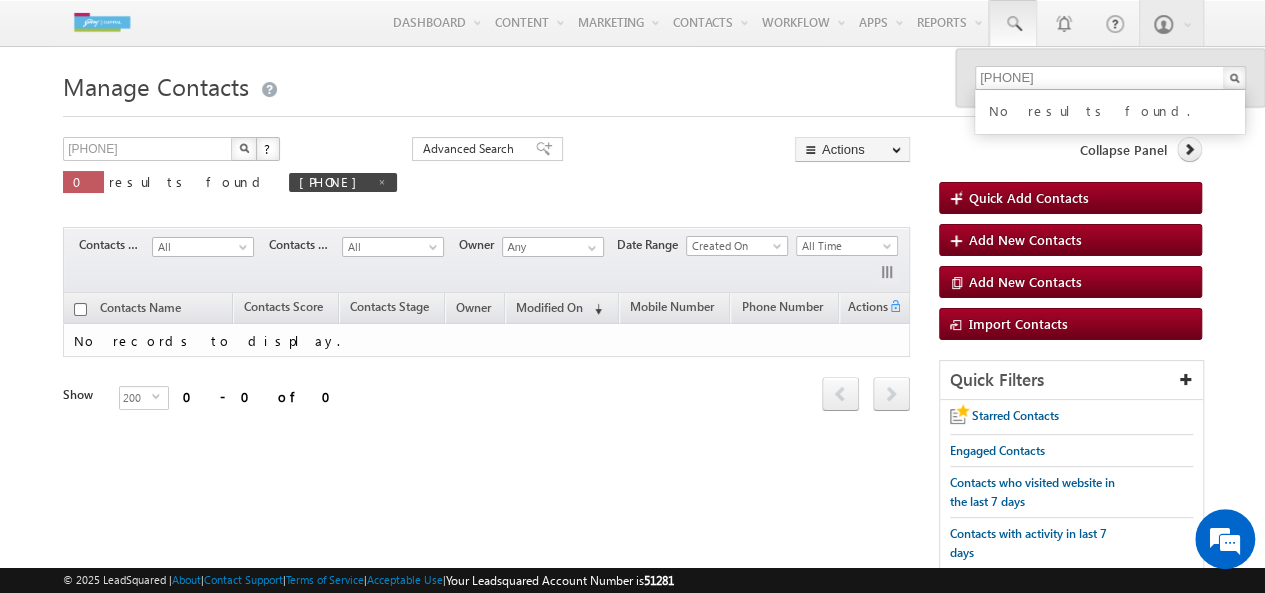 scroll, scrollTop: 0, scrollLeft: 0, axis: both 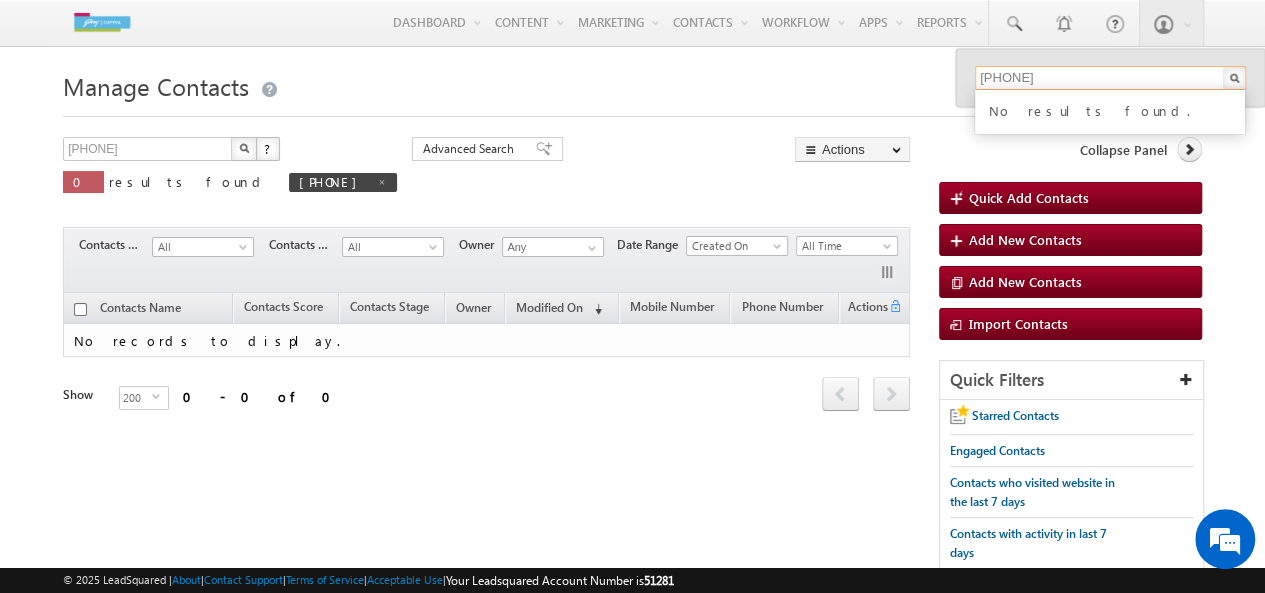 click on "9218723829" at bounding box center [1110, 78] 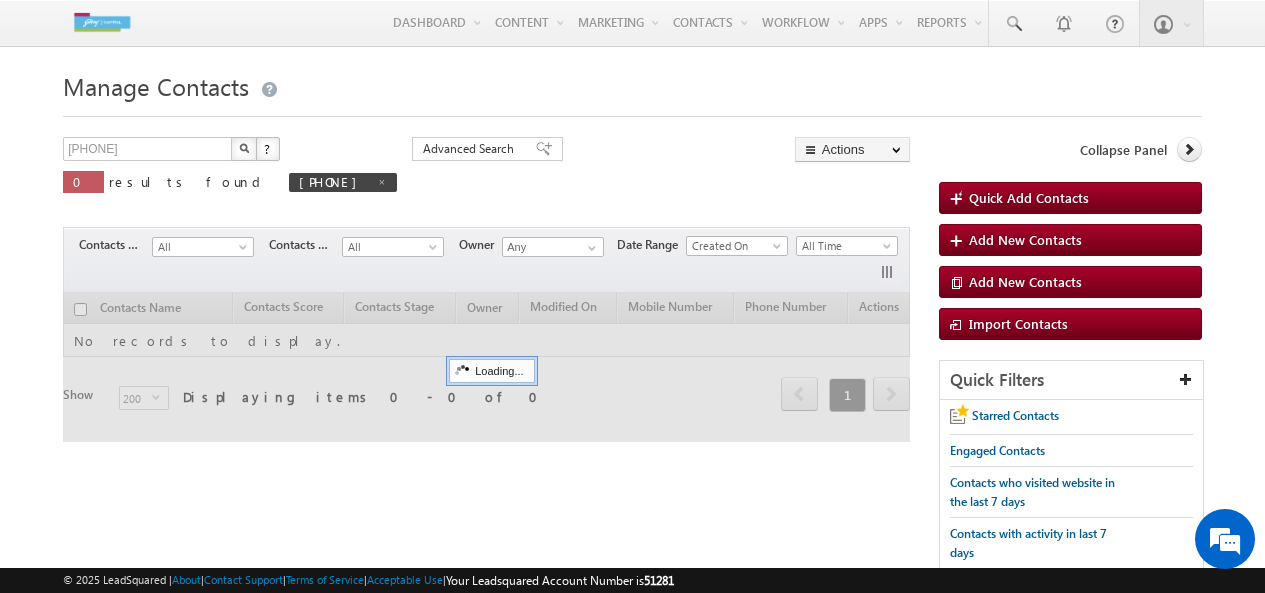 scroll, scrollTop: 0, scrollLeft: 0, axis: both 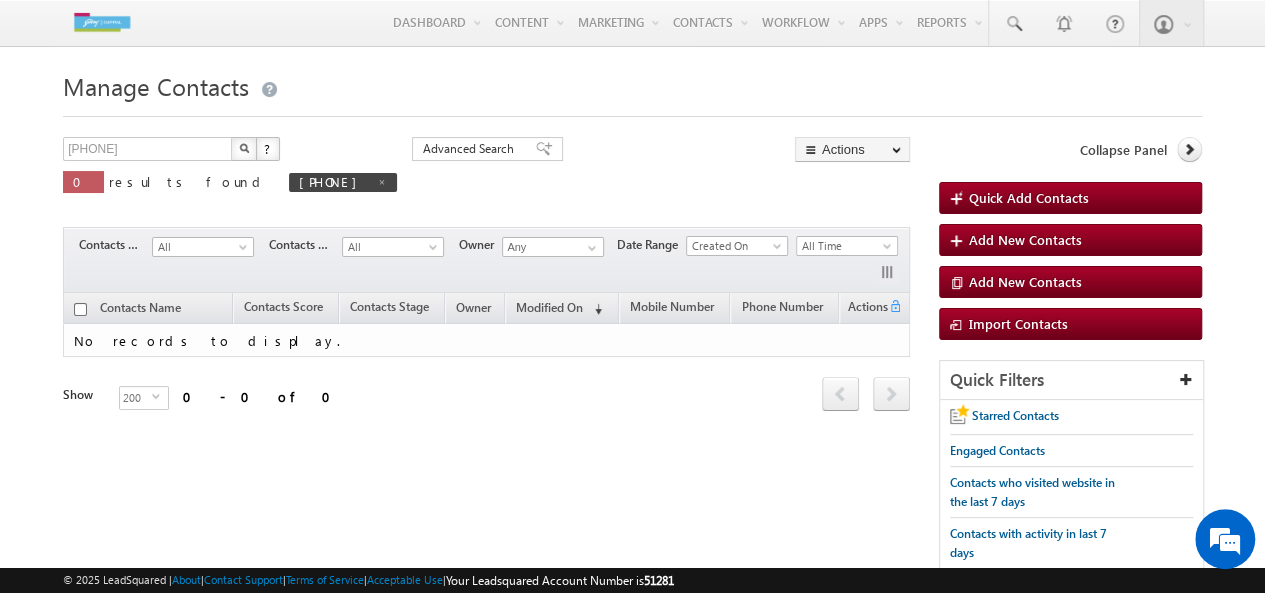 click on "Manage Contacts" at bounding box center [632, 84] 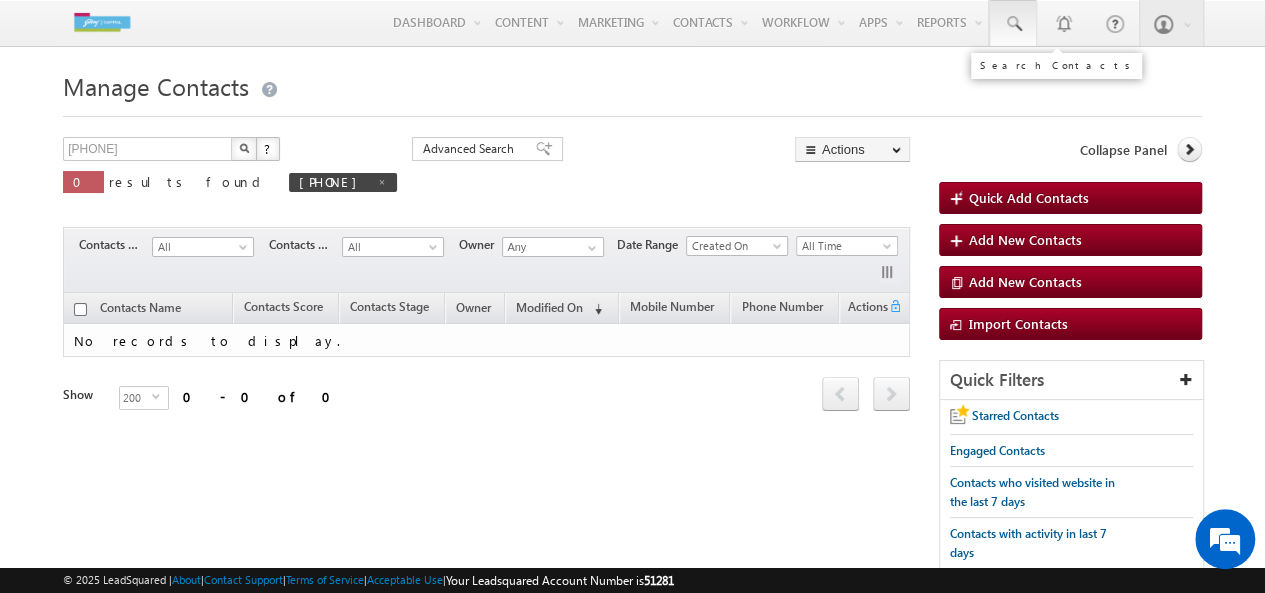 click at bounding box center [1013, 24] 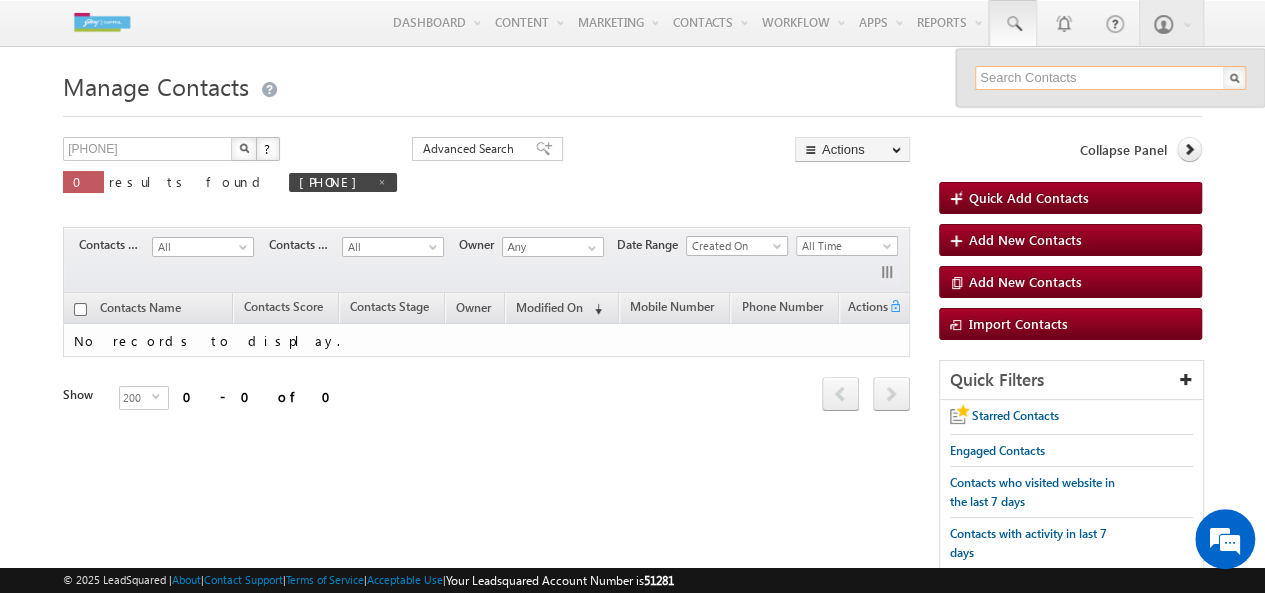 click at bounding box center (1110, 78) 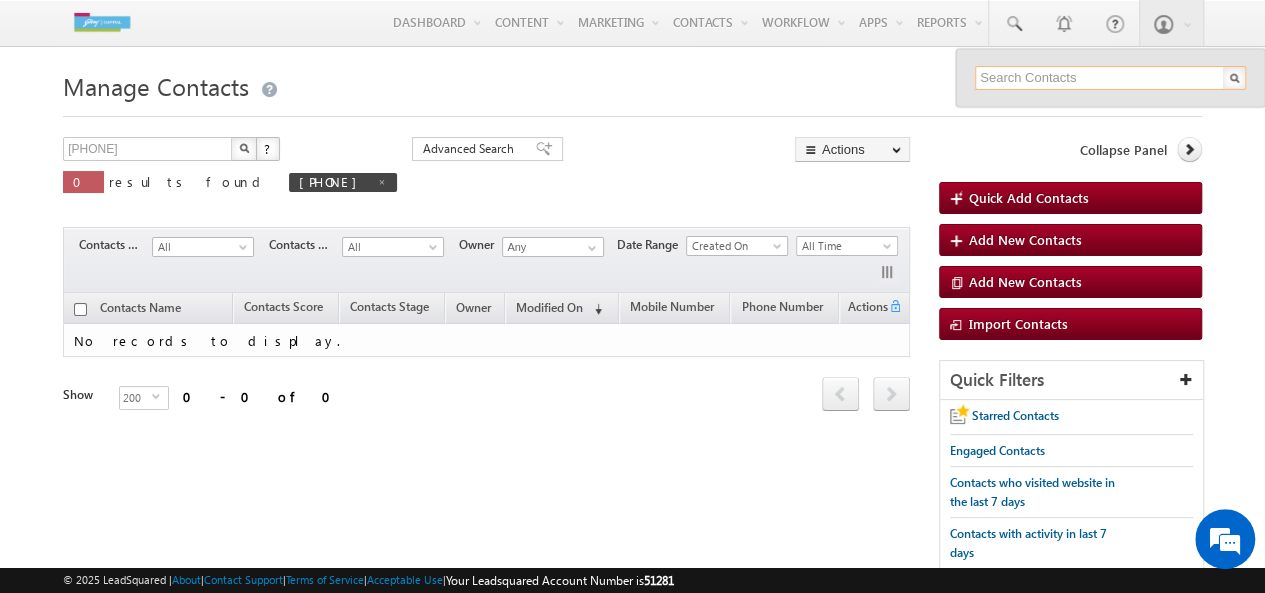 paste on "9218723829" 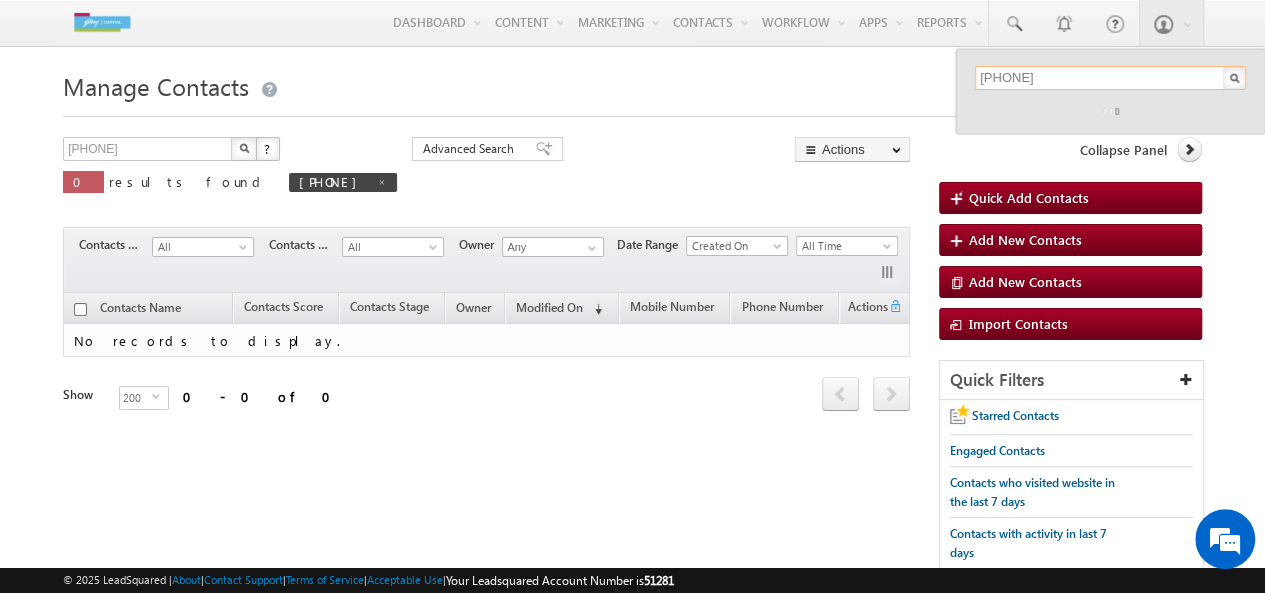 scroll, scrollTop: 0, scrollLeft: 0, axis: both 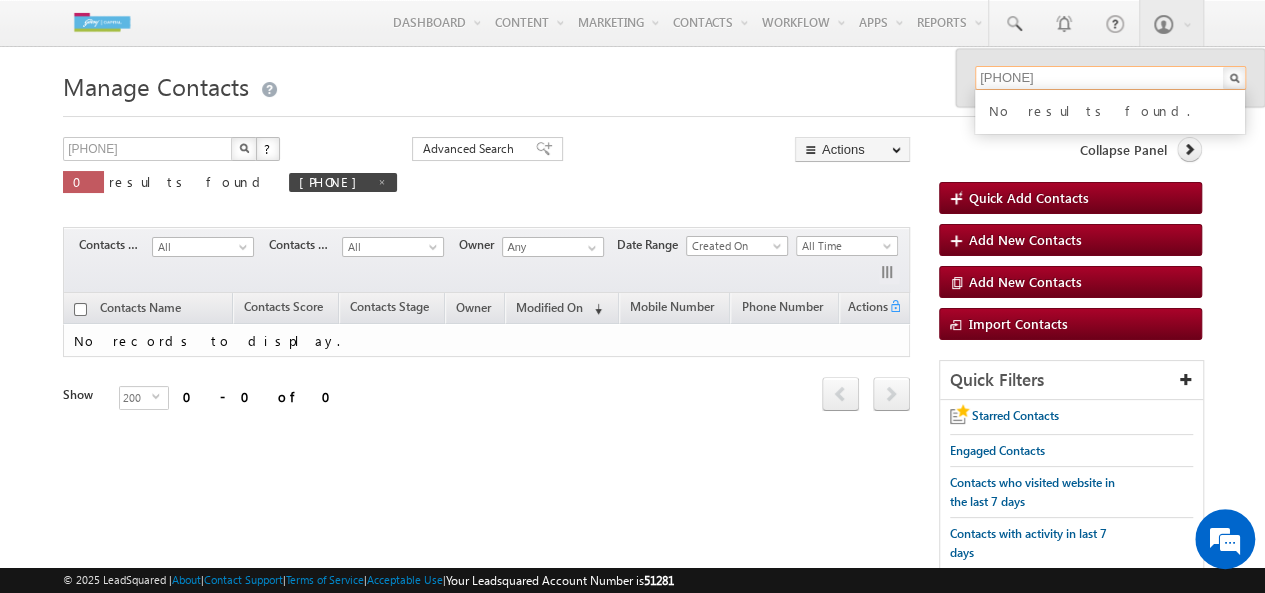 type on "9218723829" 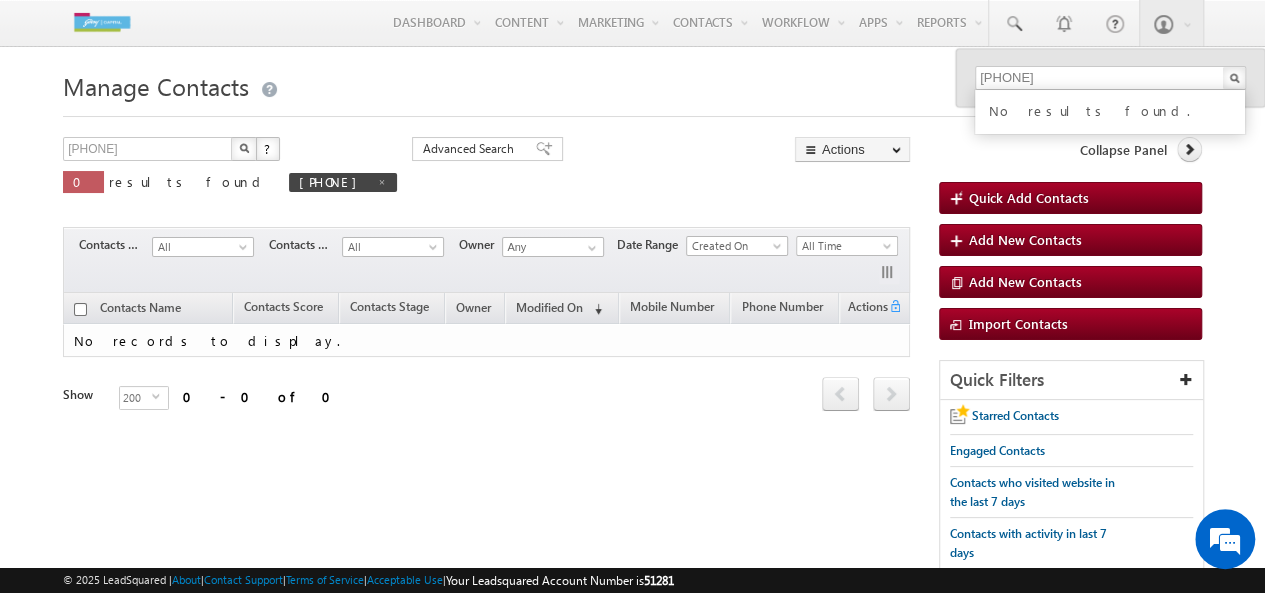 click on "Manage Contacts
Quick Add Contacts
9218723829 X ?   0 results found         9218723829
Advanced Search
Advanced Search" at bounding box center (632, 343) 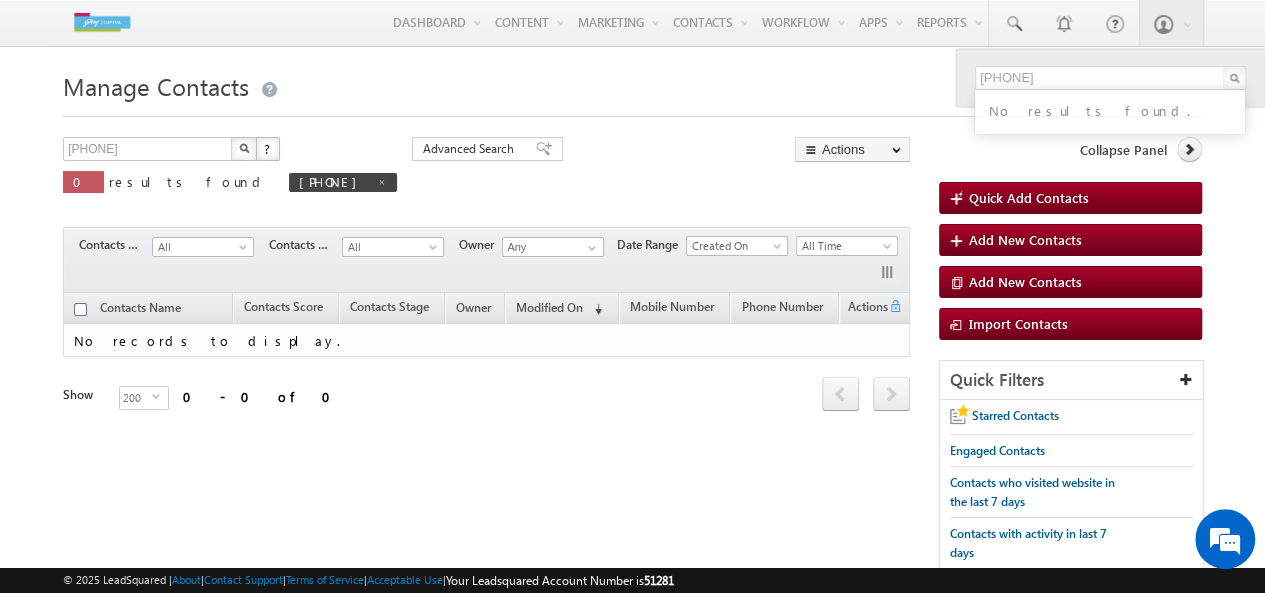 click on "Manage Contacts
Quick Add Contacts
9218723829 X ?   0 results found         9218723829
Advanced Search
Advanced Search" at bounding box center [632, 343] 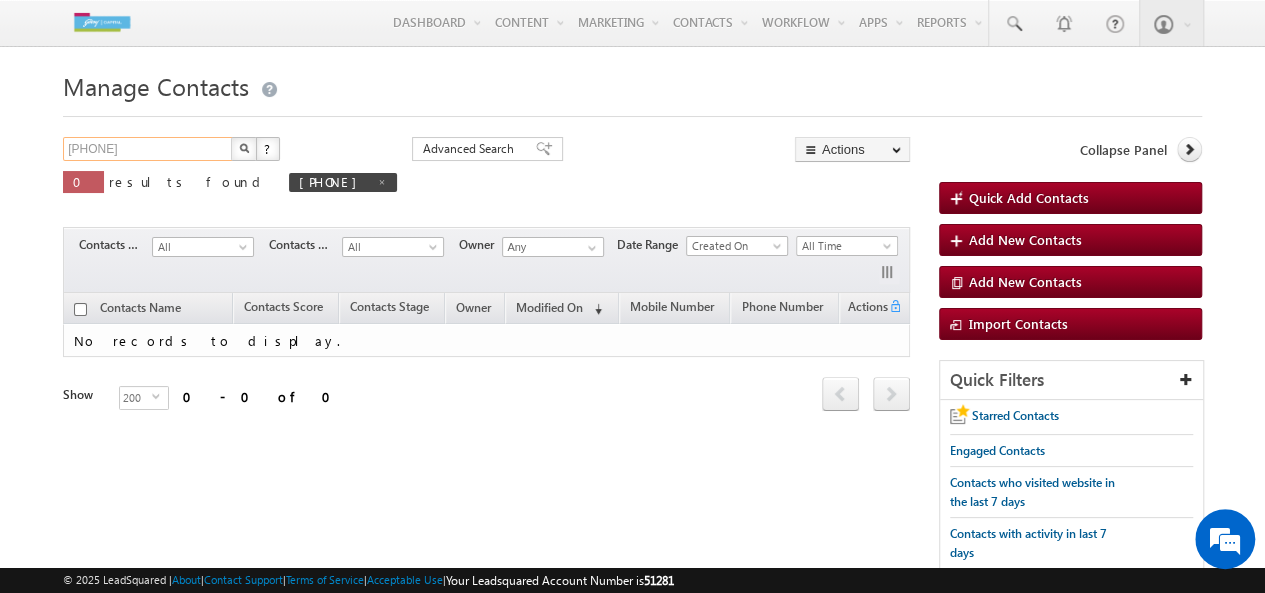 click on "9218723829" at bounding box center (148, 149) 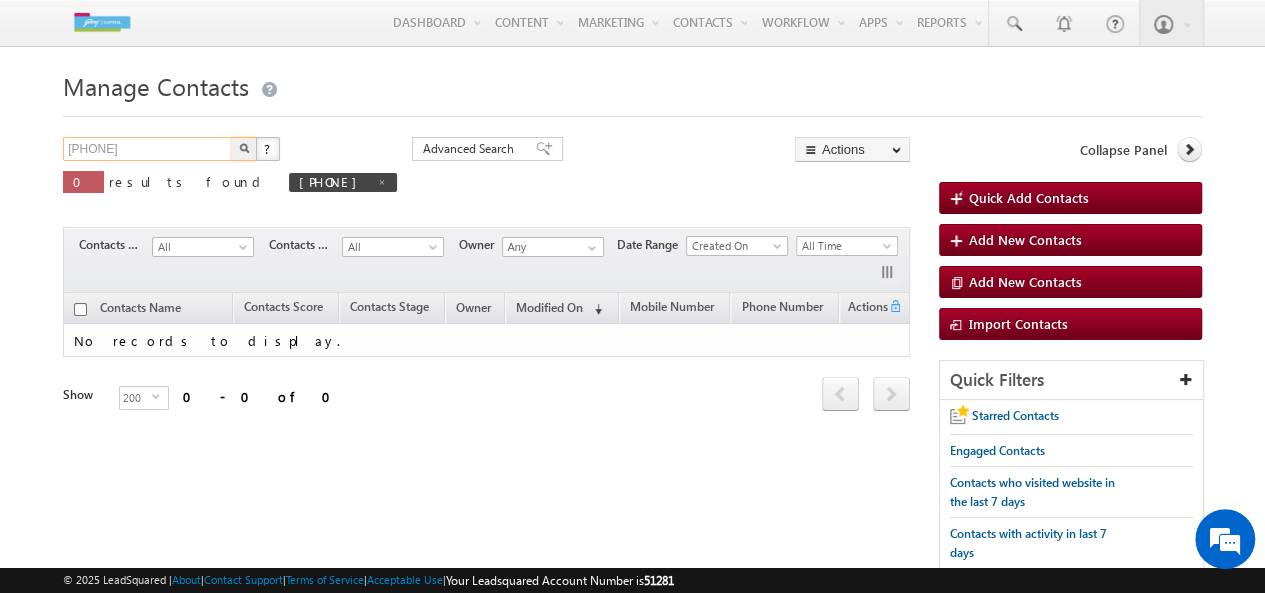 click on "9218723829" at bounding box center (148, 149) 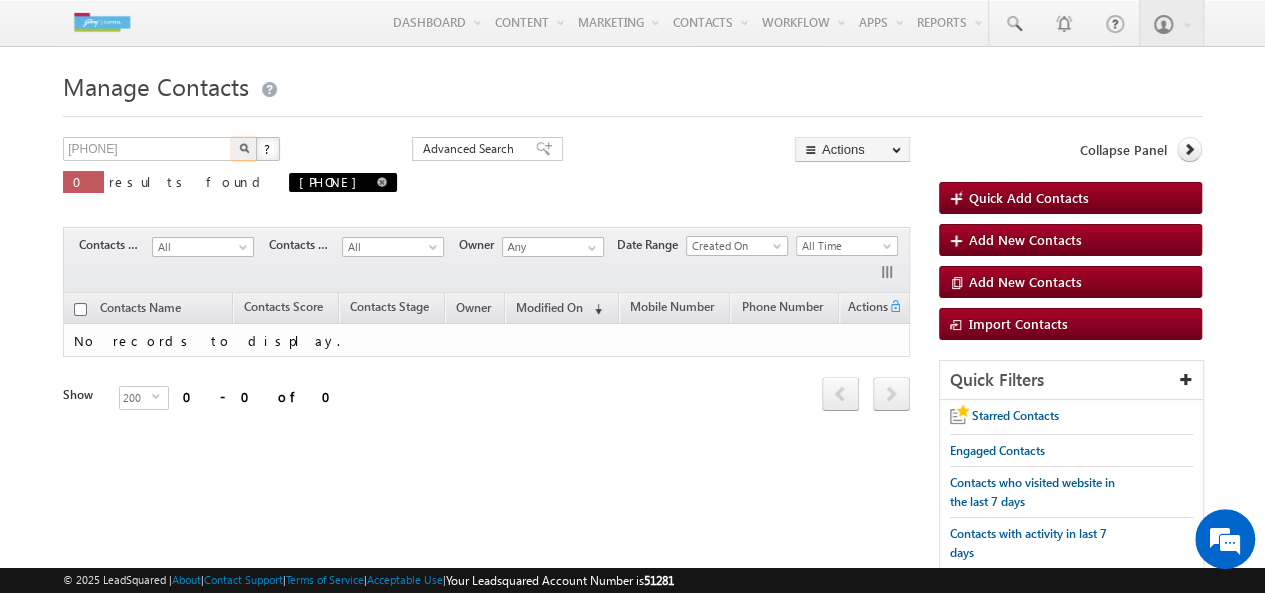 click at bounding box center [382, 182] 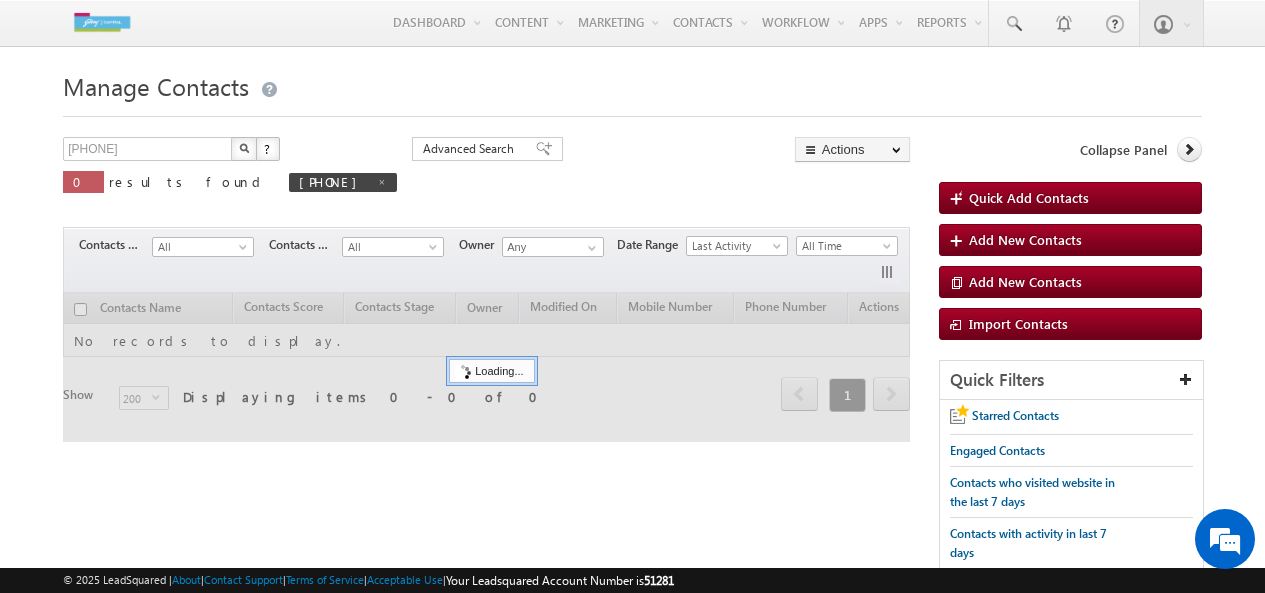 scroll, scrollTop: 0, scrollLeft: 0, axis: both 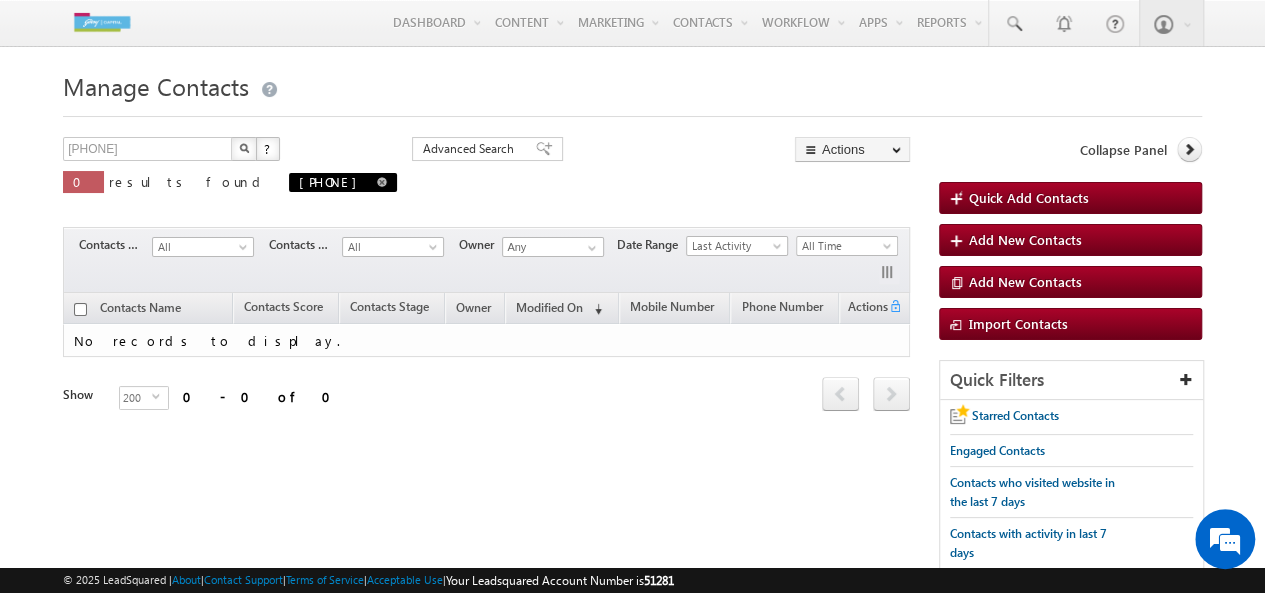 click on "9218723829" at bounding box center (343, 182) 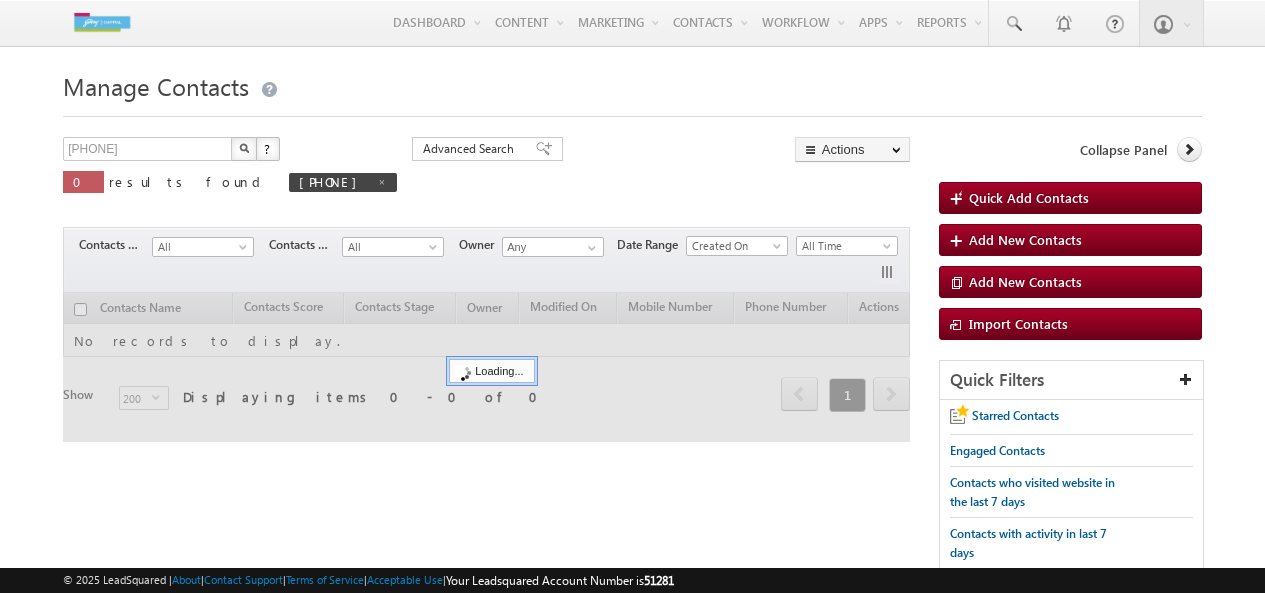scroll, scrollTop: 0, scrollLeft: 0, axis: both 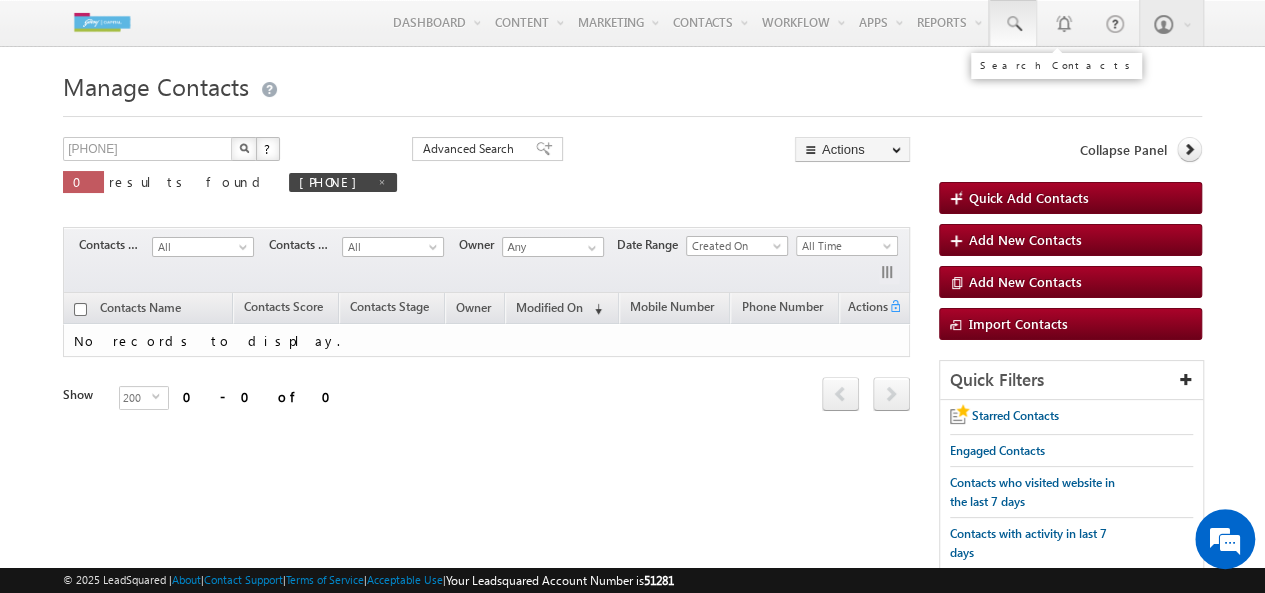 click at bounding box center (1013, 24) 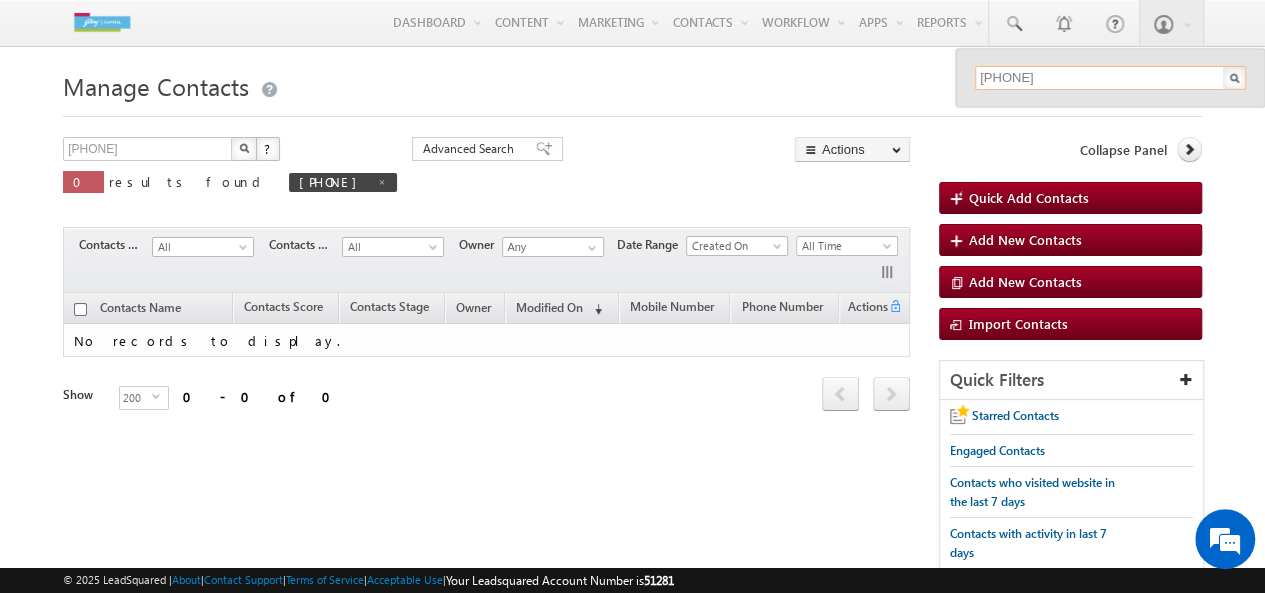 type on "[PHONE]" 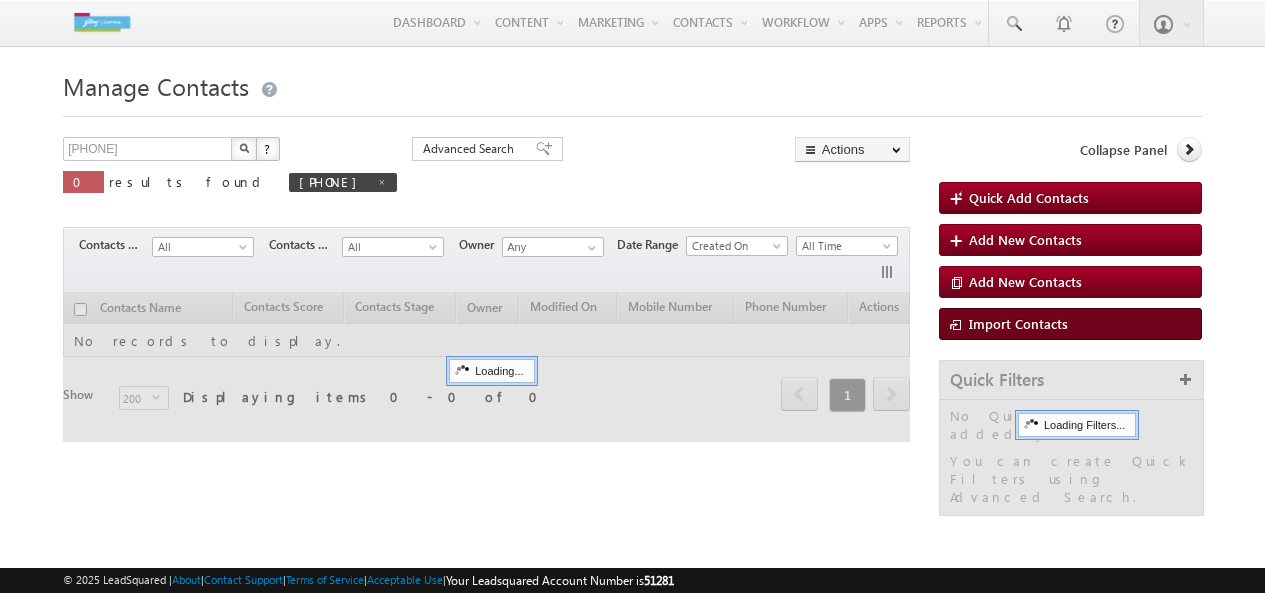 scroll, scrollTop: 0, scrollLeft: 0, axis: both 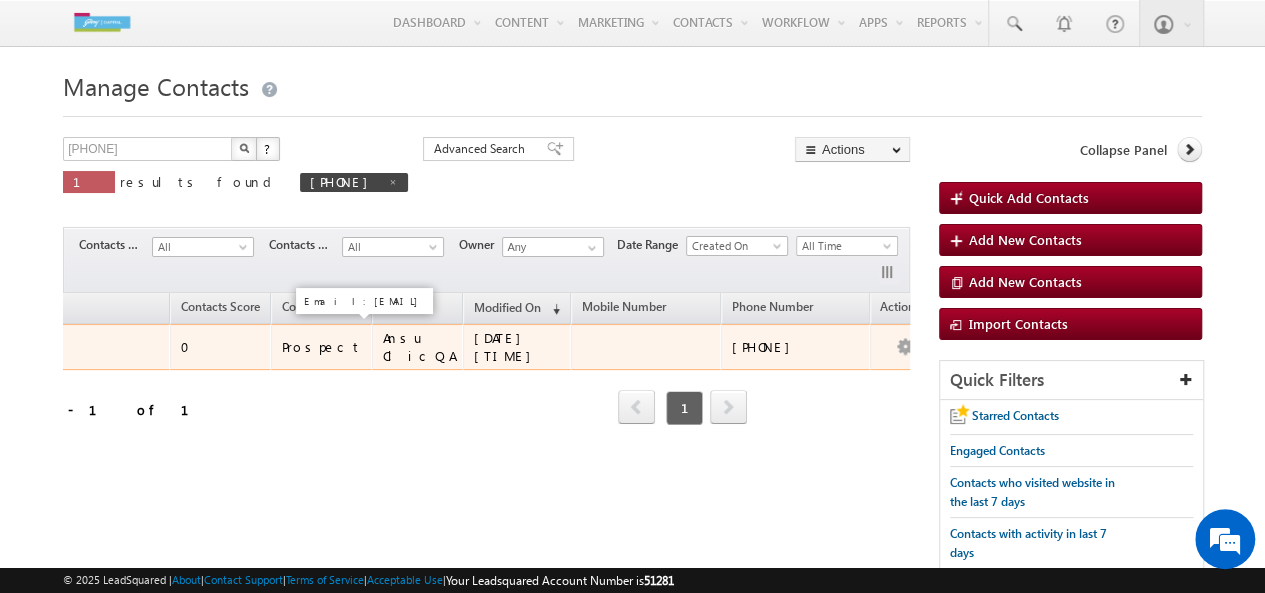 click on "Ansu ClicQA" at bounding box center [418, 347] 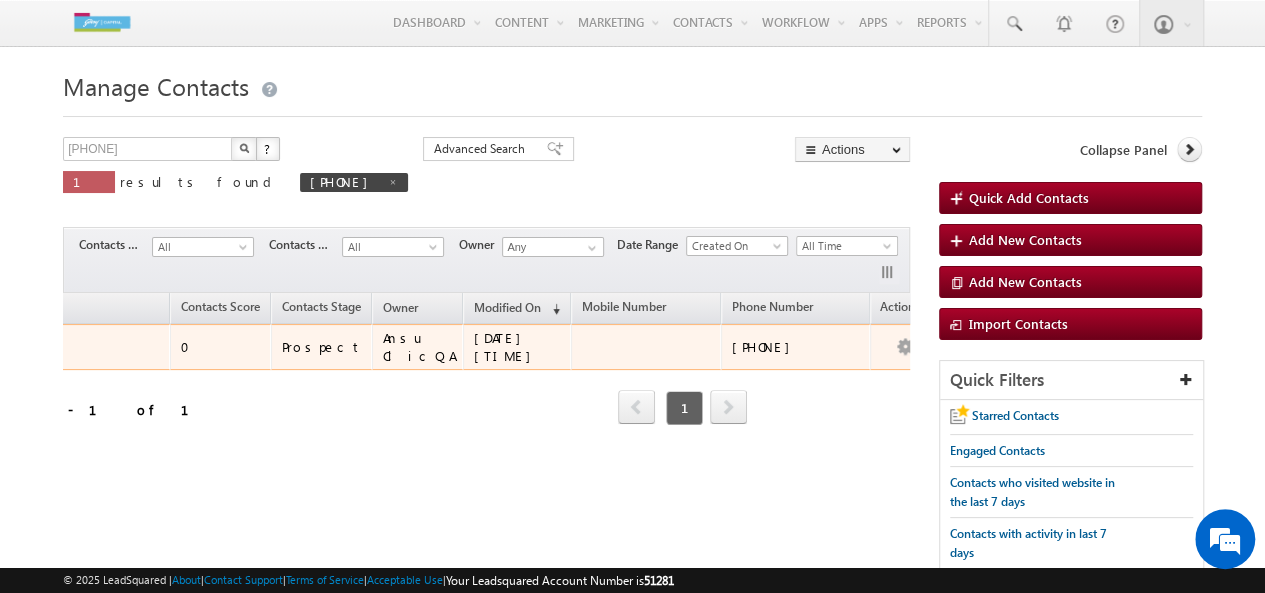 click on "07/30/2025 03:53 PM" at bounding box center (518, 347) 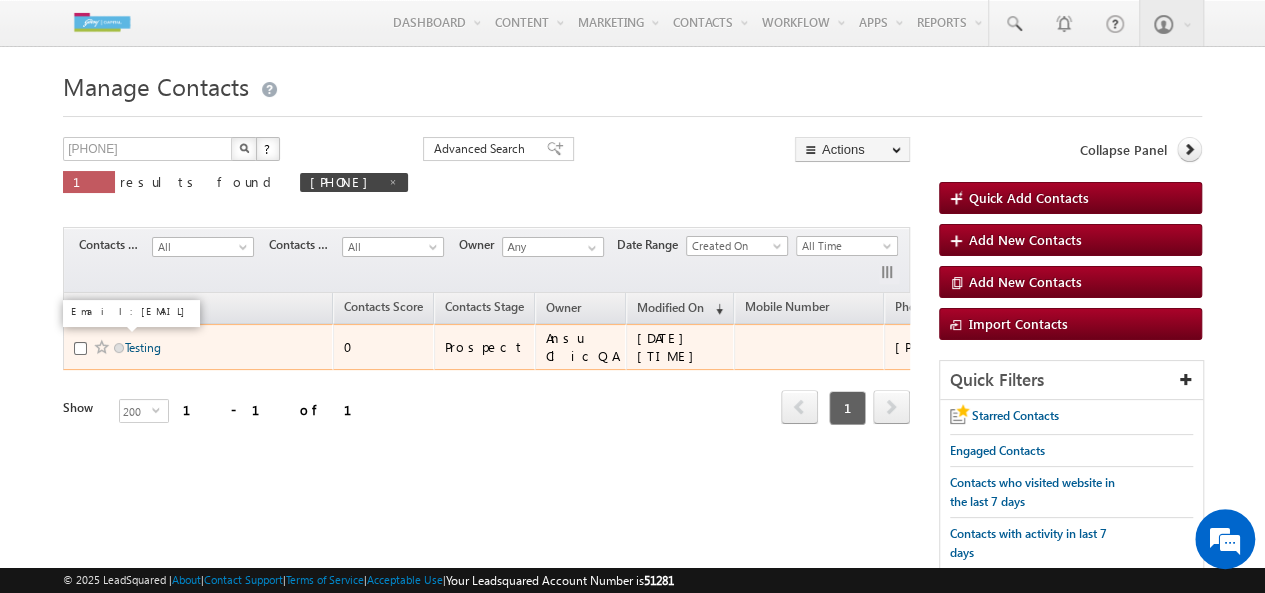 click on "Testing" at bounding box center [143, 347] 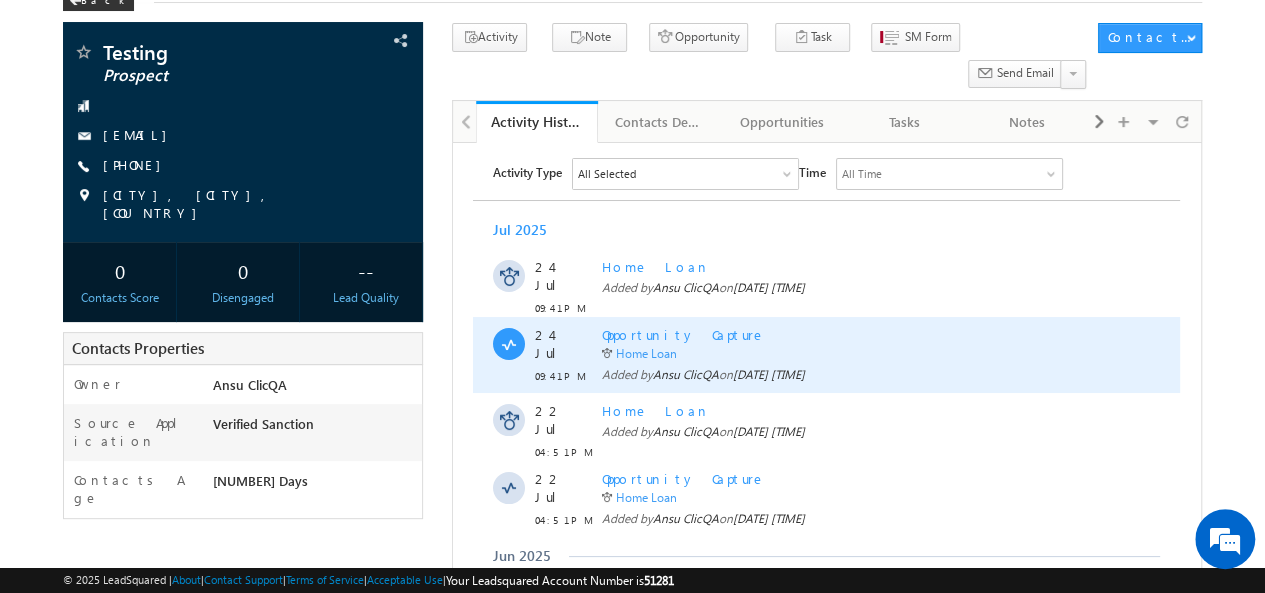 scroll, scrollTop: 0, scrollLeft: 0, axis: both 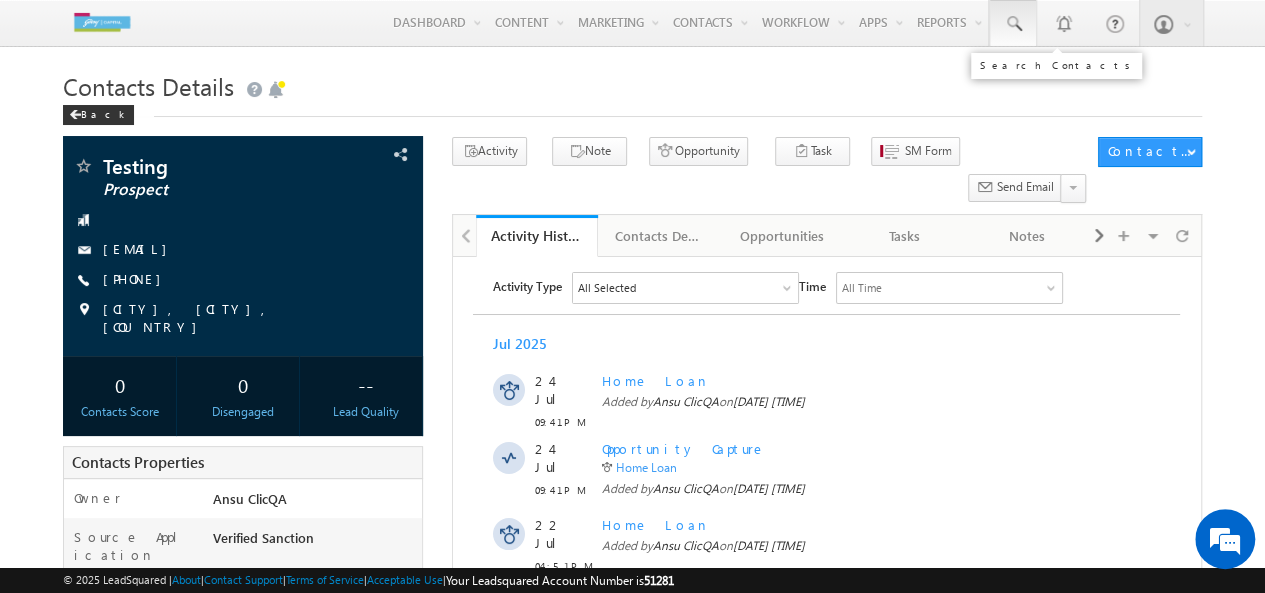 click at bounding box center (1013, 24) 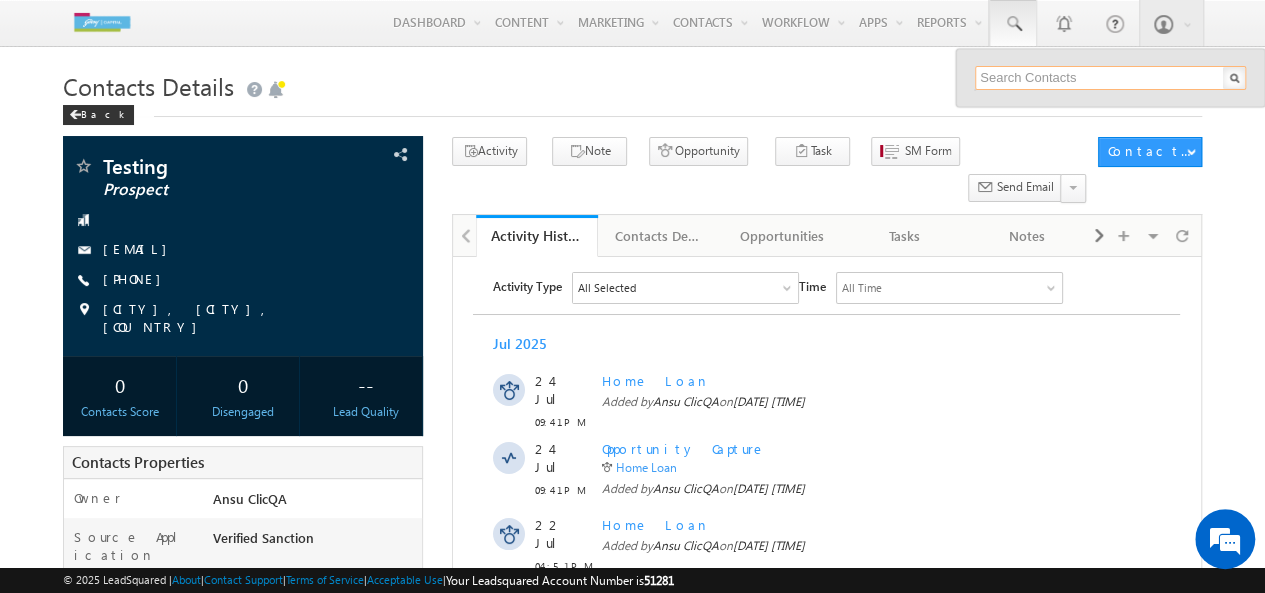 click at bounding box center [1110, 78] 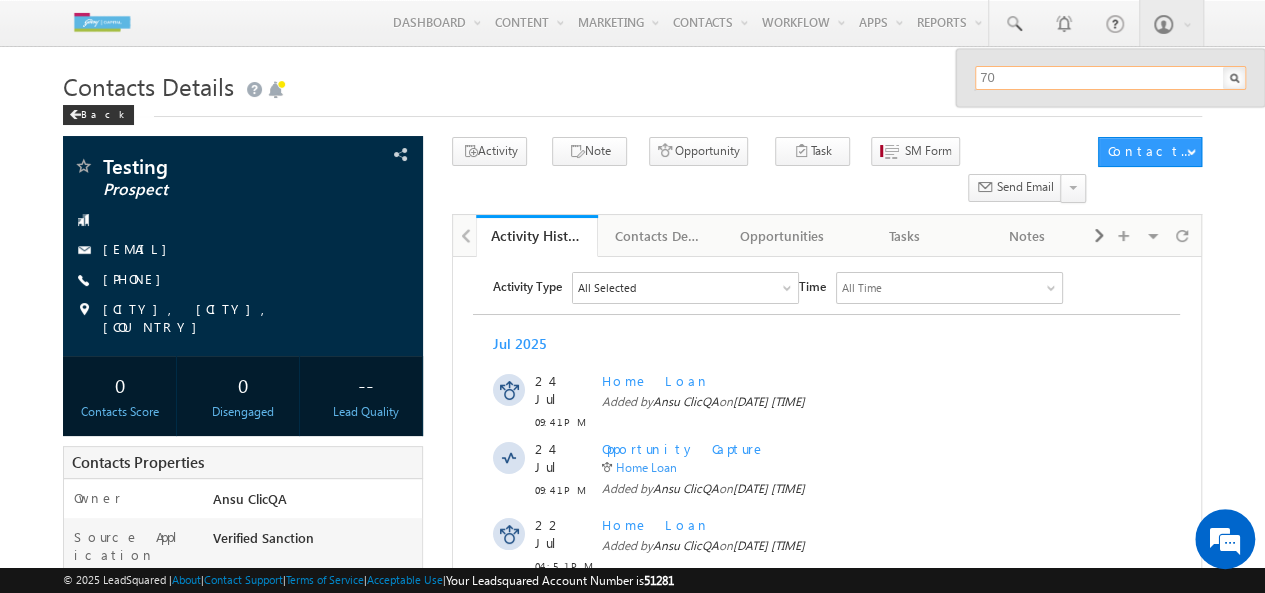 click on "70" at bounding box center [1110, 78] 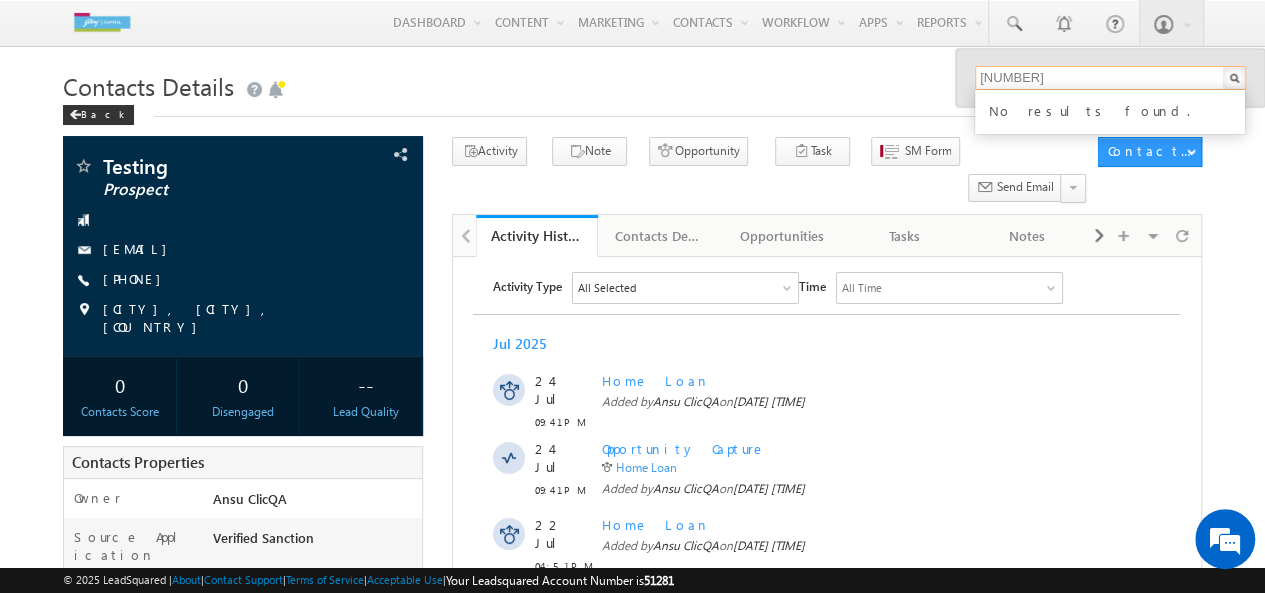 type on "7021875753" 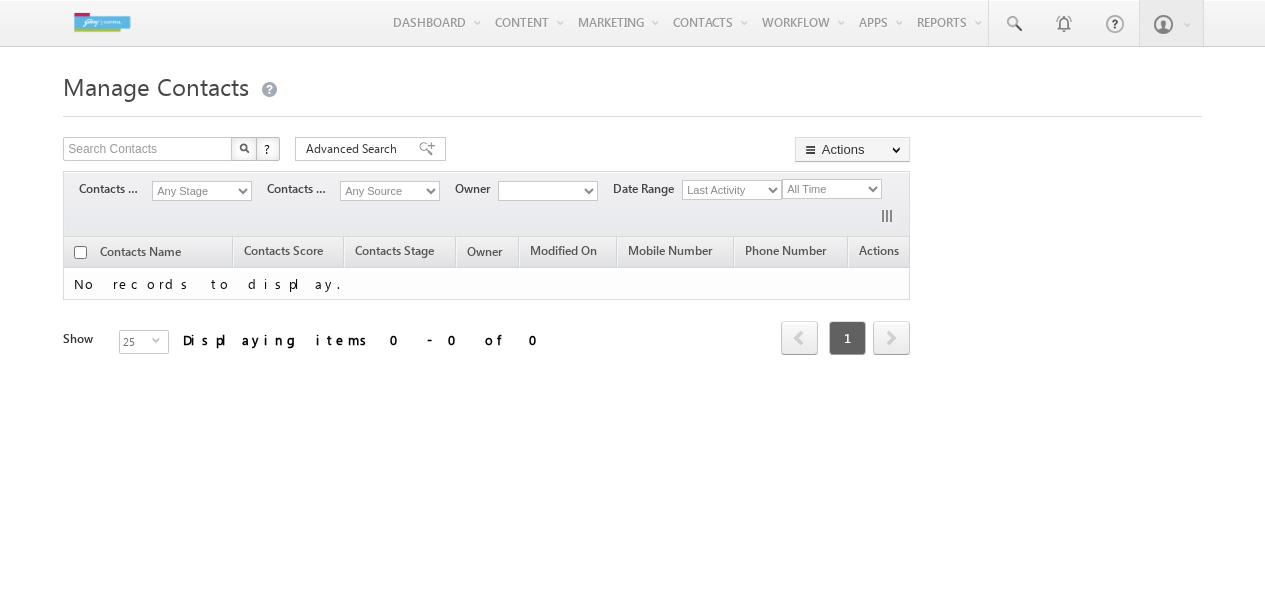 scroll, scrollTop: 0, scrollLeft: 0, axis: both 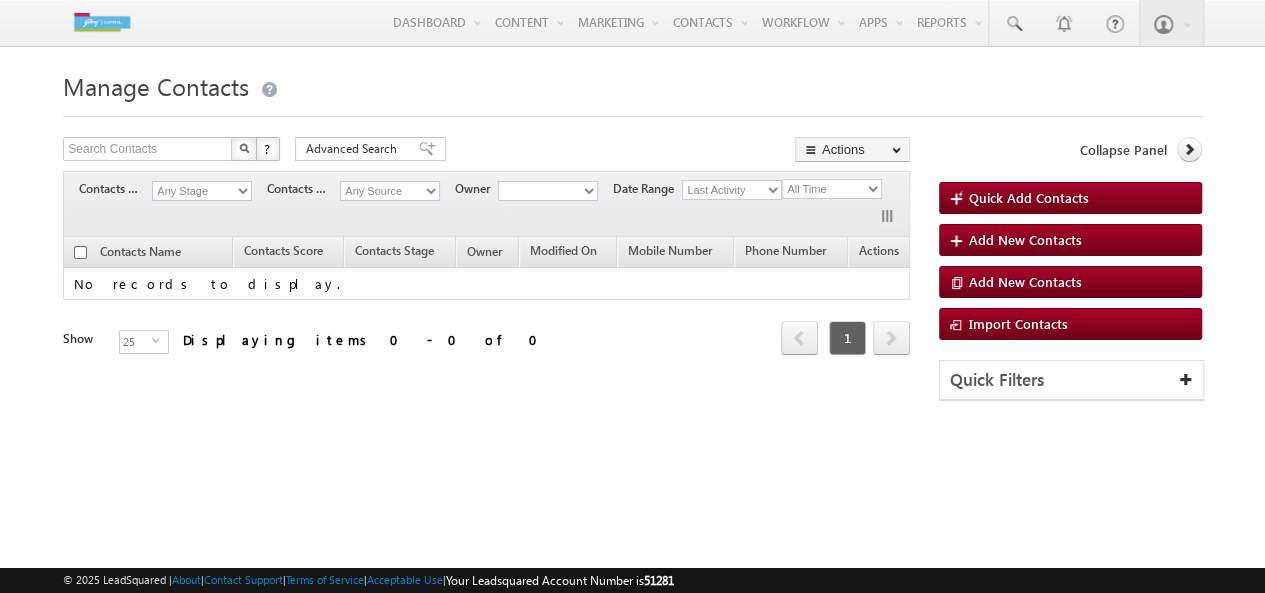 type on "[PHONE]" 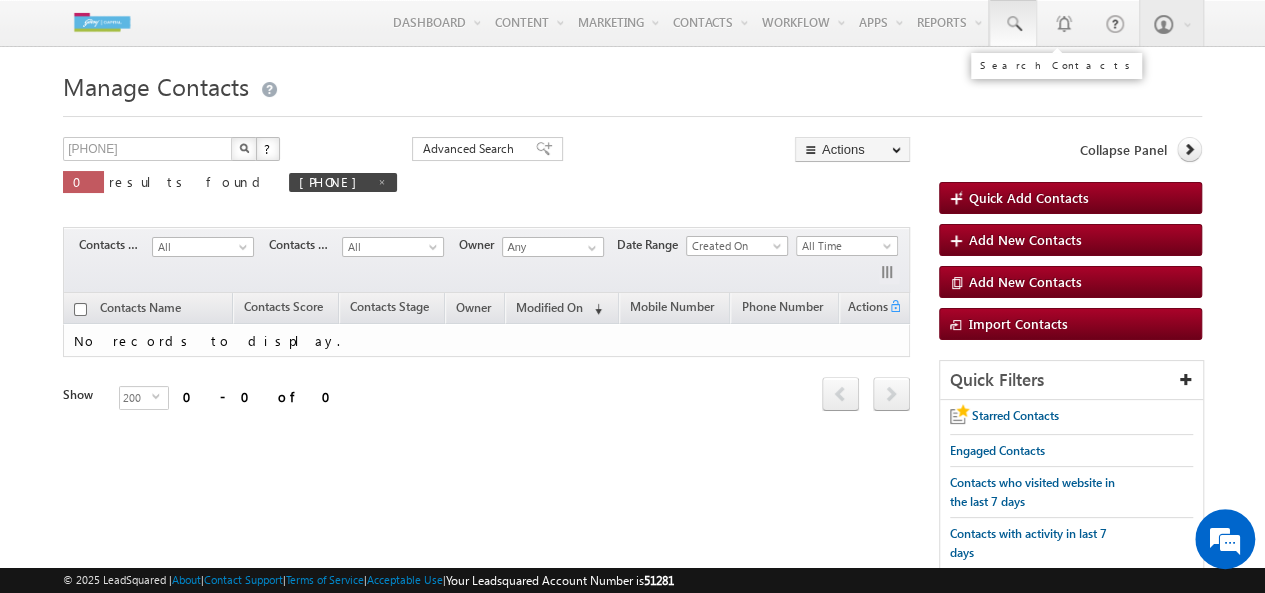 click at bounding box center [1013, 23] 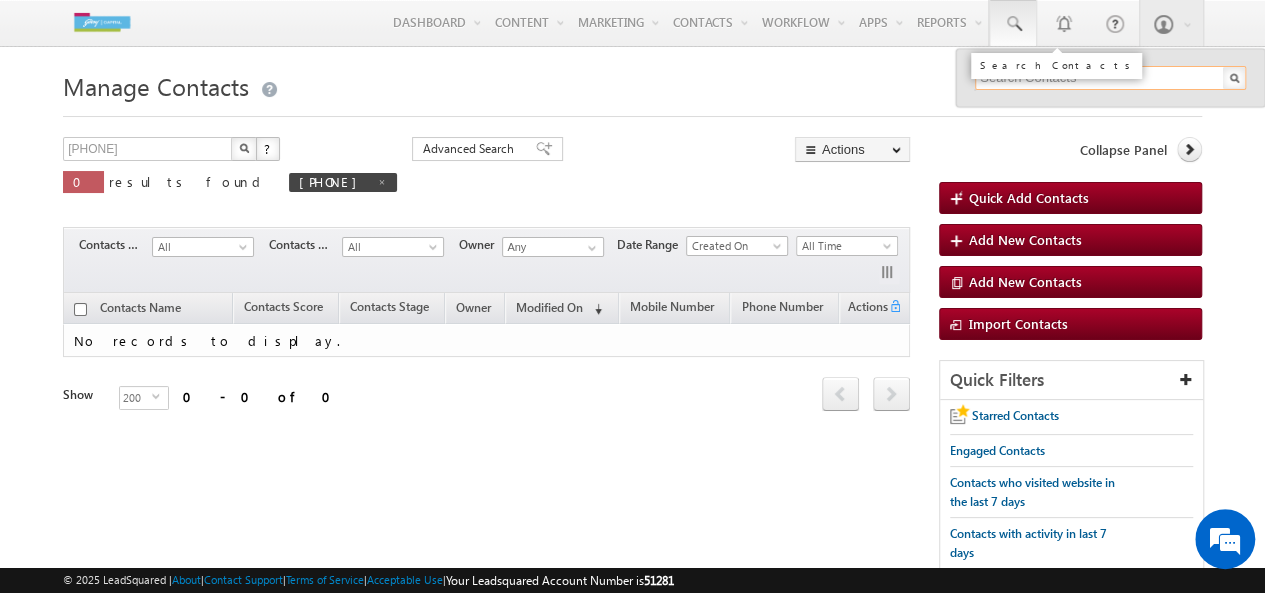 type on "https://in21.leadsquared.com/LeadManagement#" 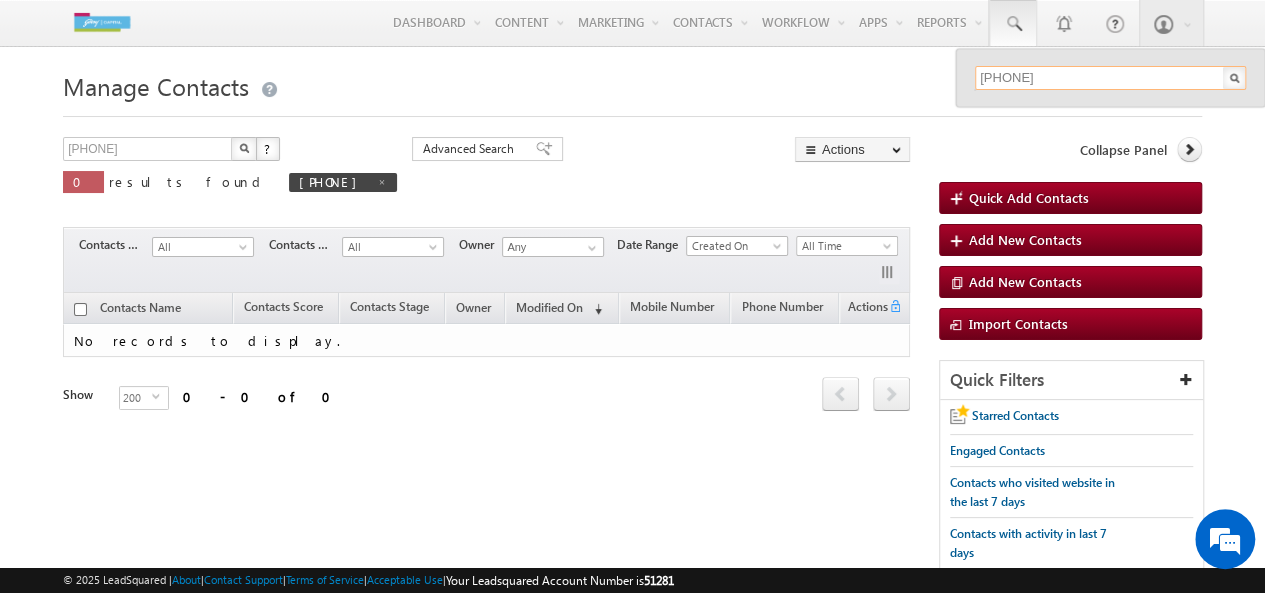 scroll, scrollTop: 0, scrollLeft: 0, axis: both 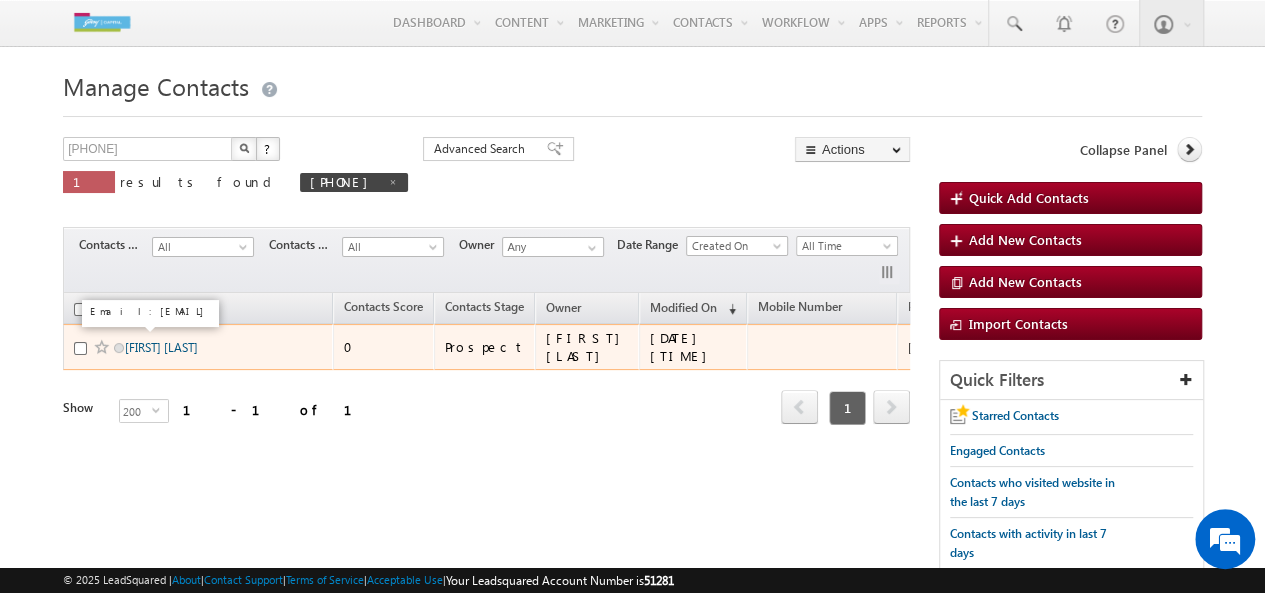 click on "[FIRST] [LAST]" at bounding box center (161, 347) 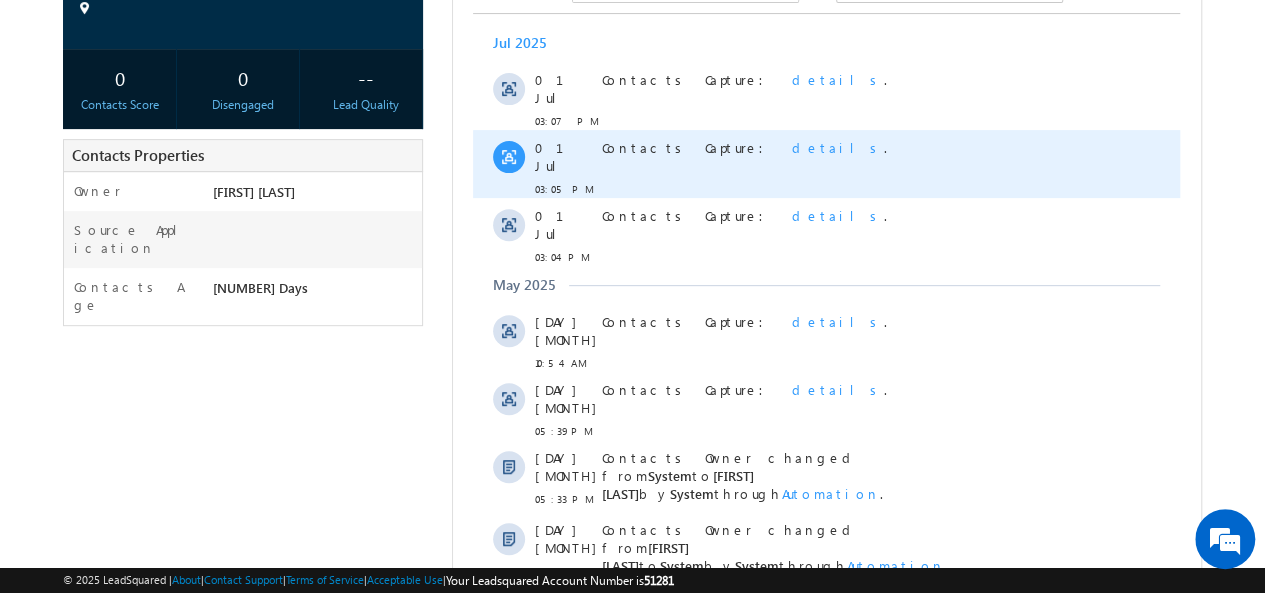 scroll, scrollTop: 0, scrollLeft: 0, axis: both 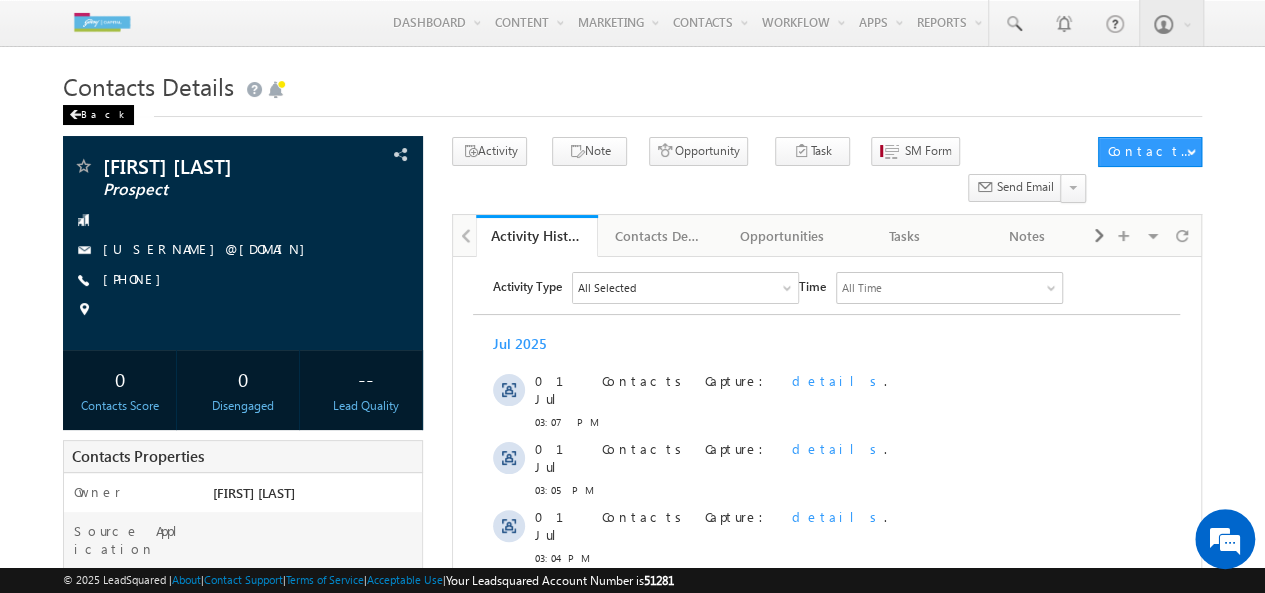 click on "Back" at bounding box center (98, 115) 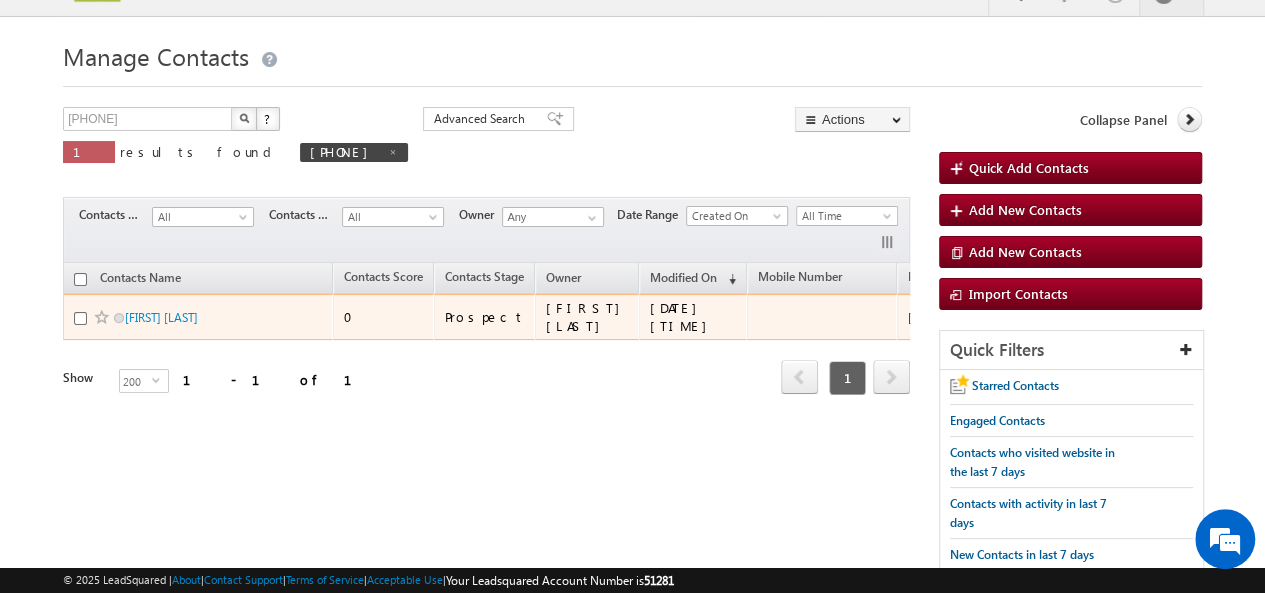 scroll, scrollTop: 0, scrollLeft: 0, axis: both 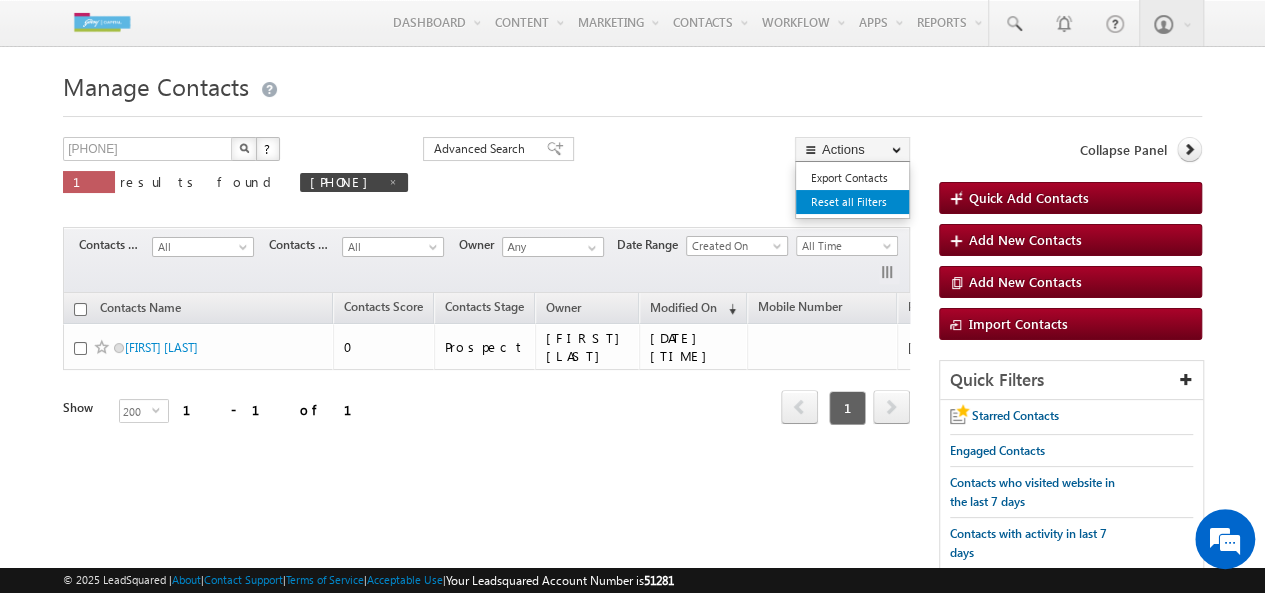 click on "Reset all Filters" at bounding box center (852, 202) 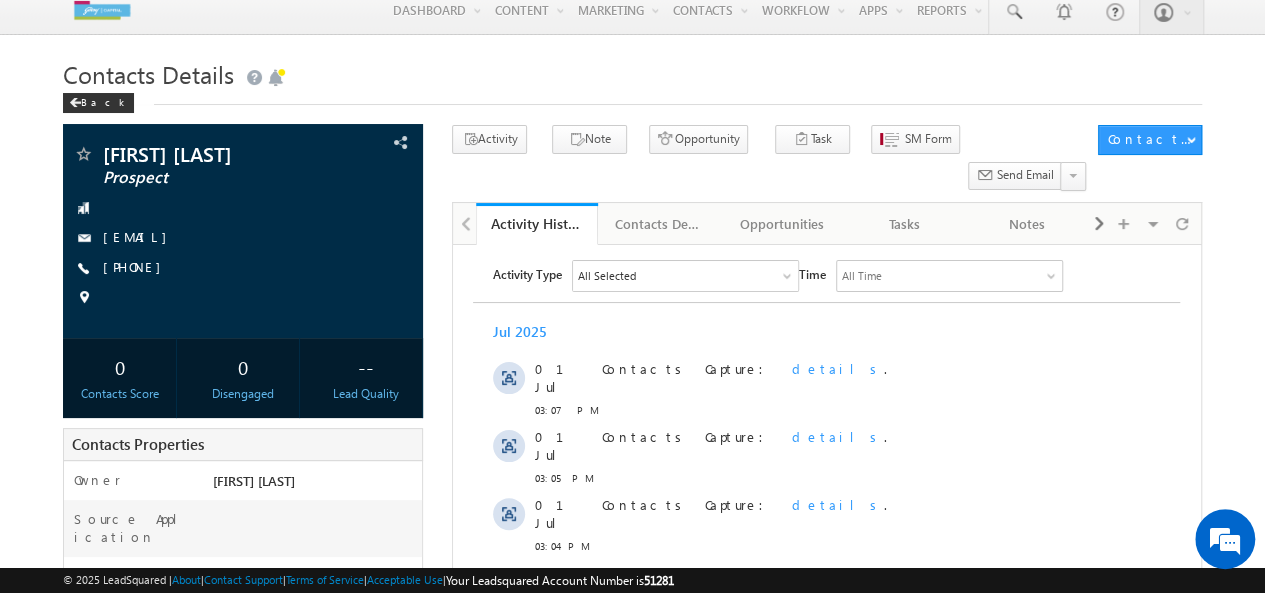 scroll, scrollTop: 0, scrollLeft: 0, axis: both 